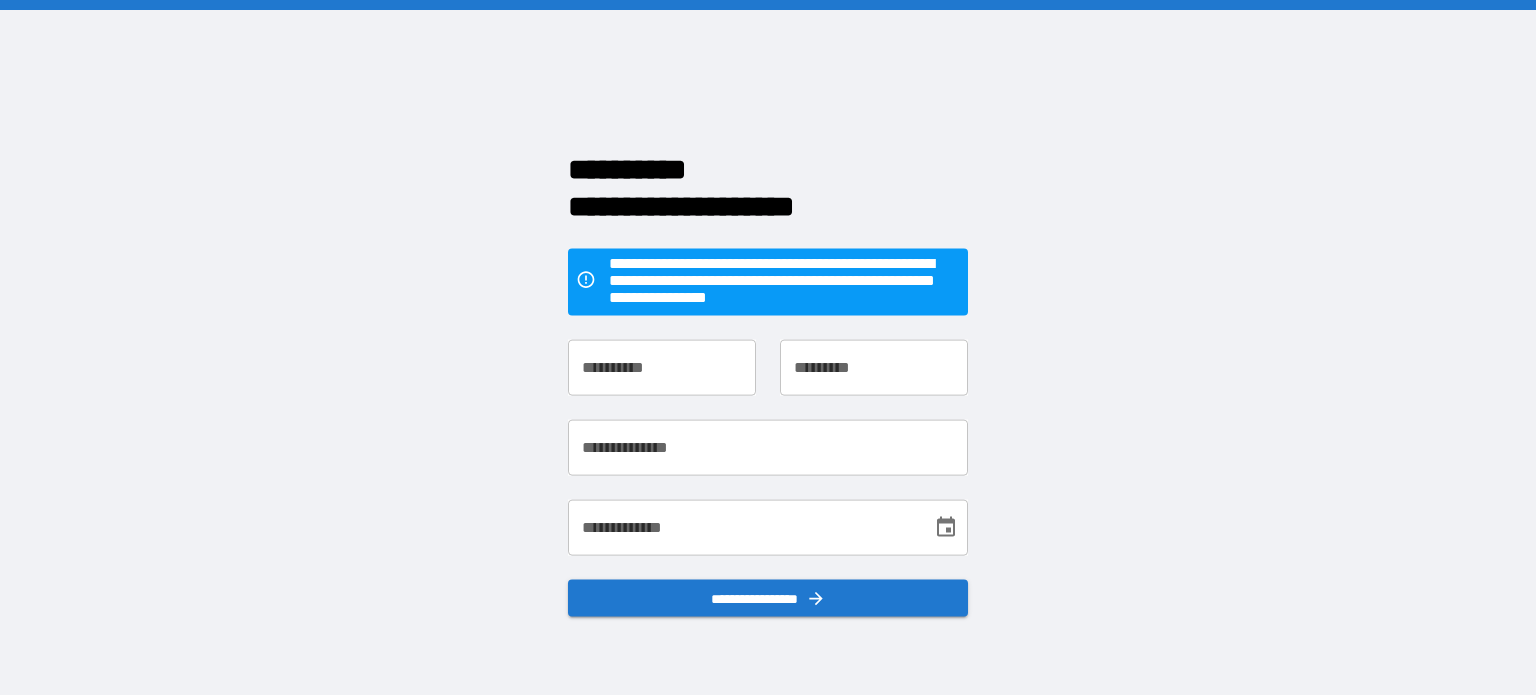 scroll, scrollTop: 0, scrollLeft: 0, axis: both 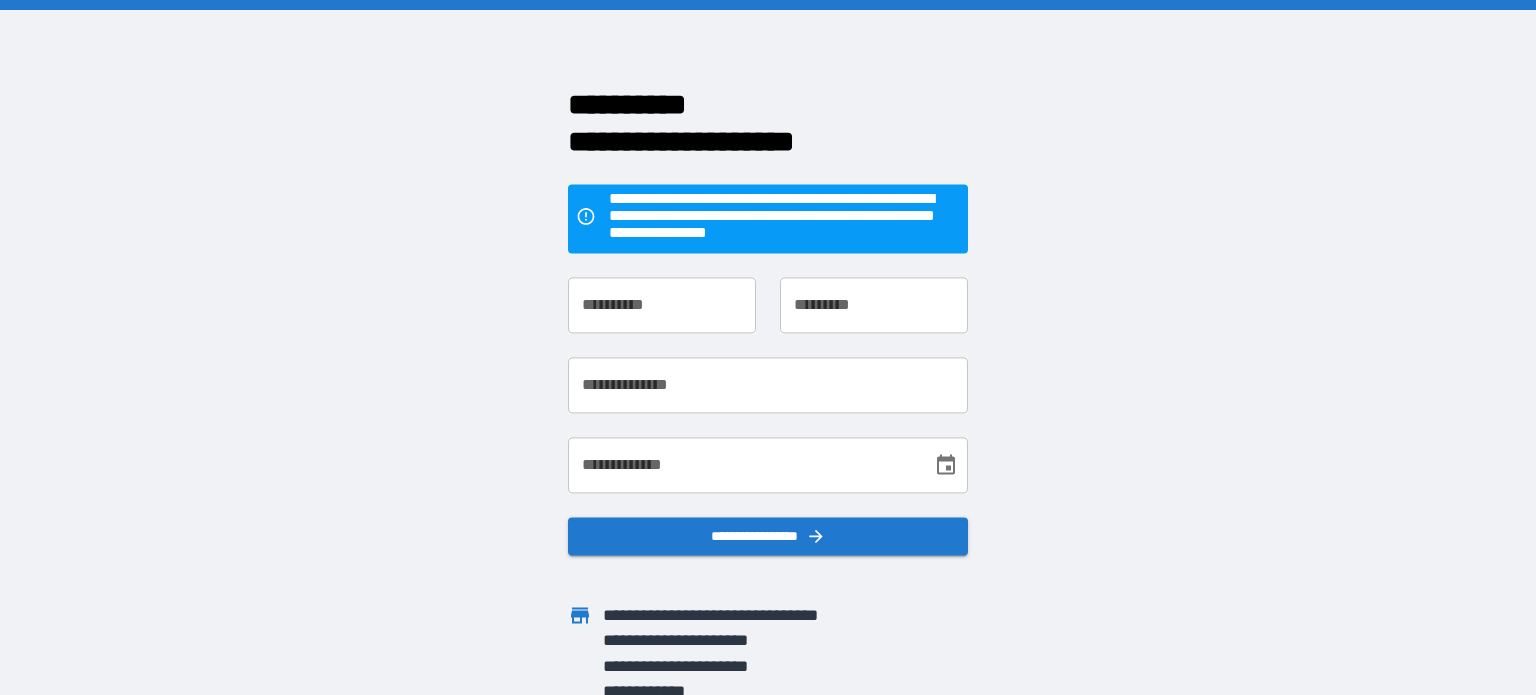 click on "**********" at bounding box center (662, 306) 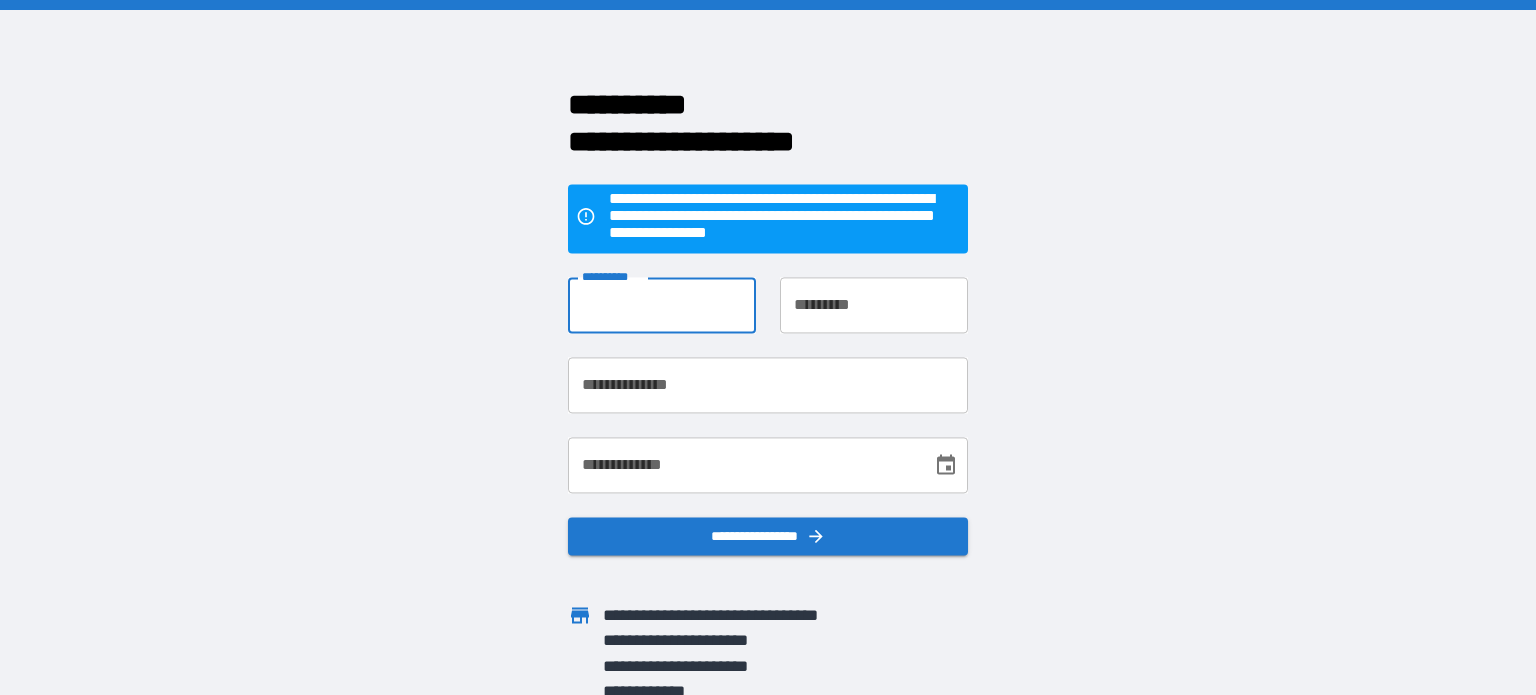 click on "**********" at bounding box center (662, 306) 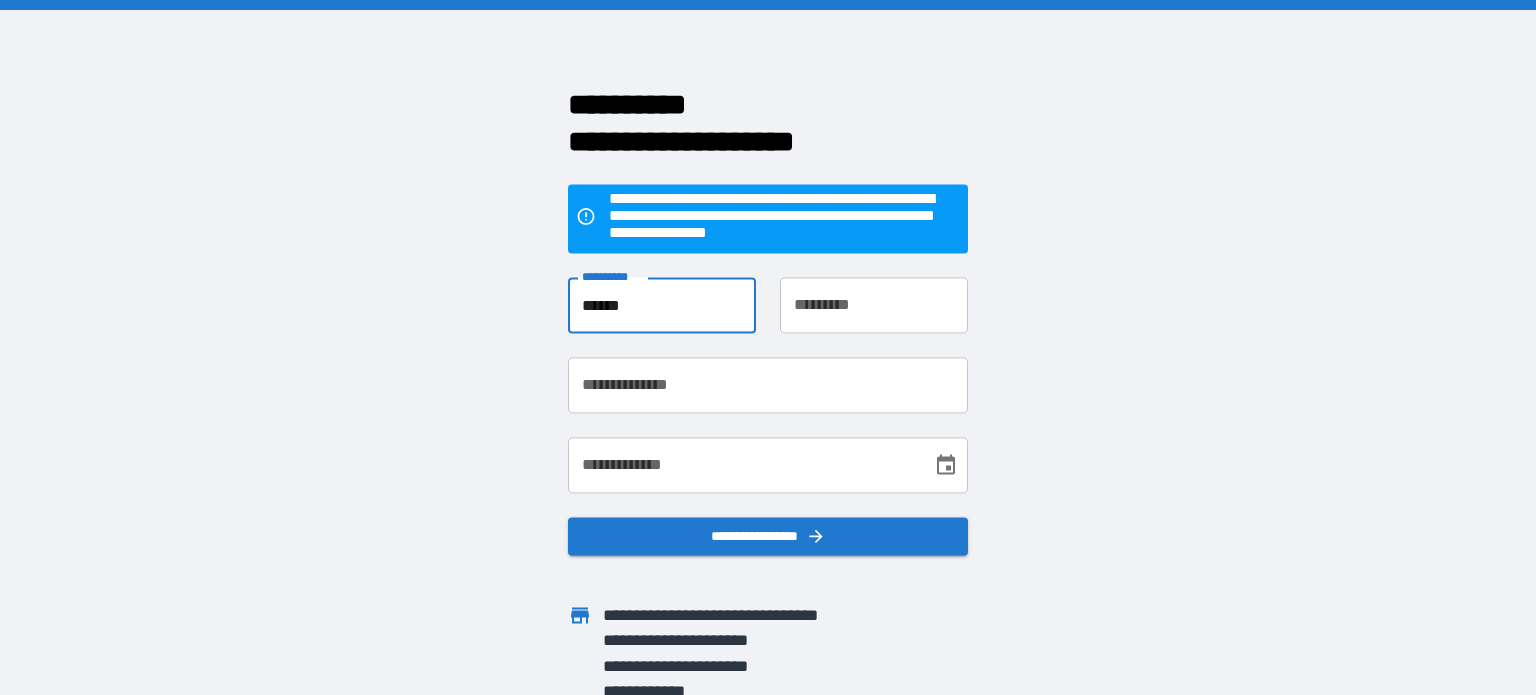 type on "******" 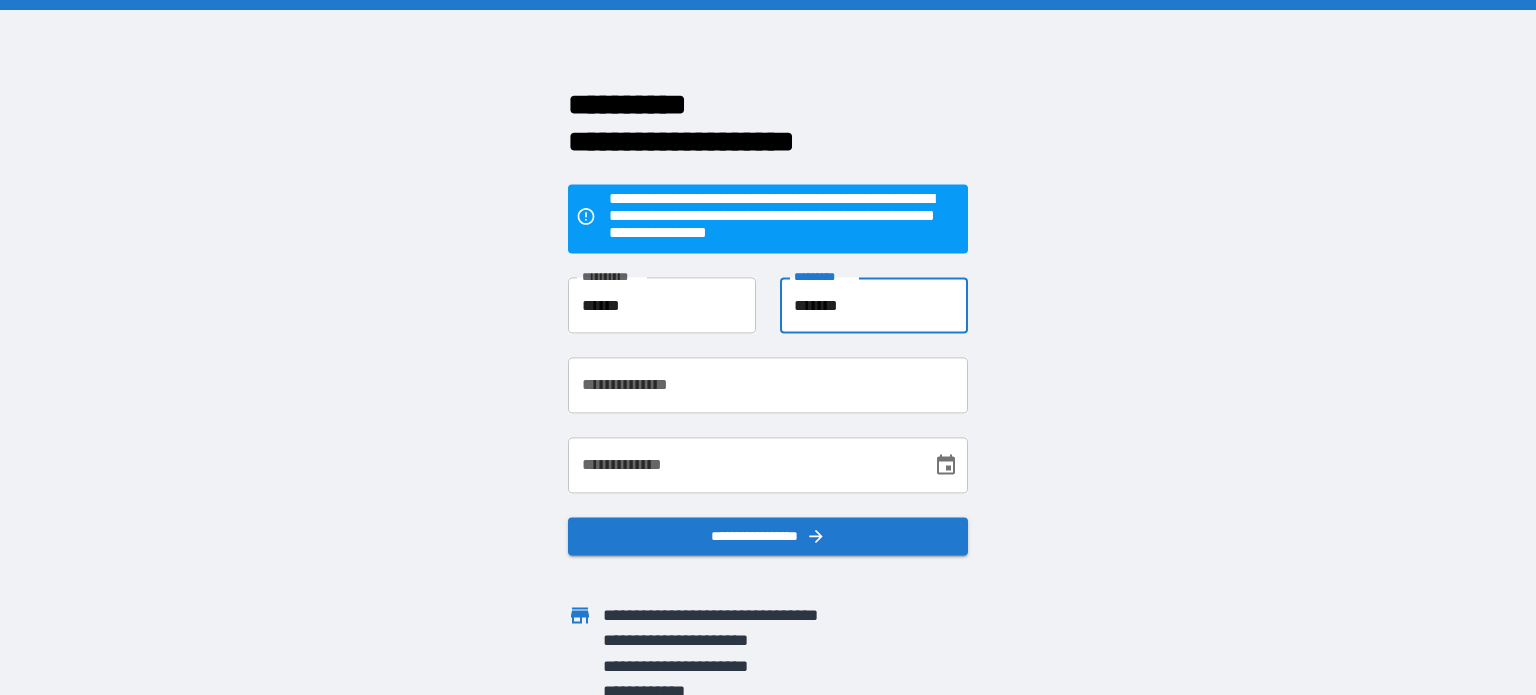 type on "*******" 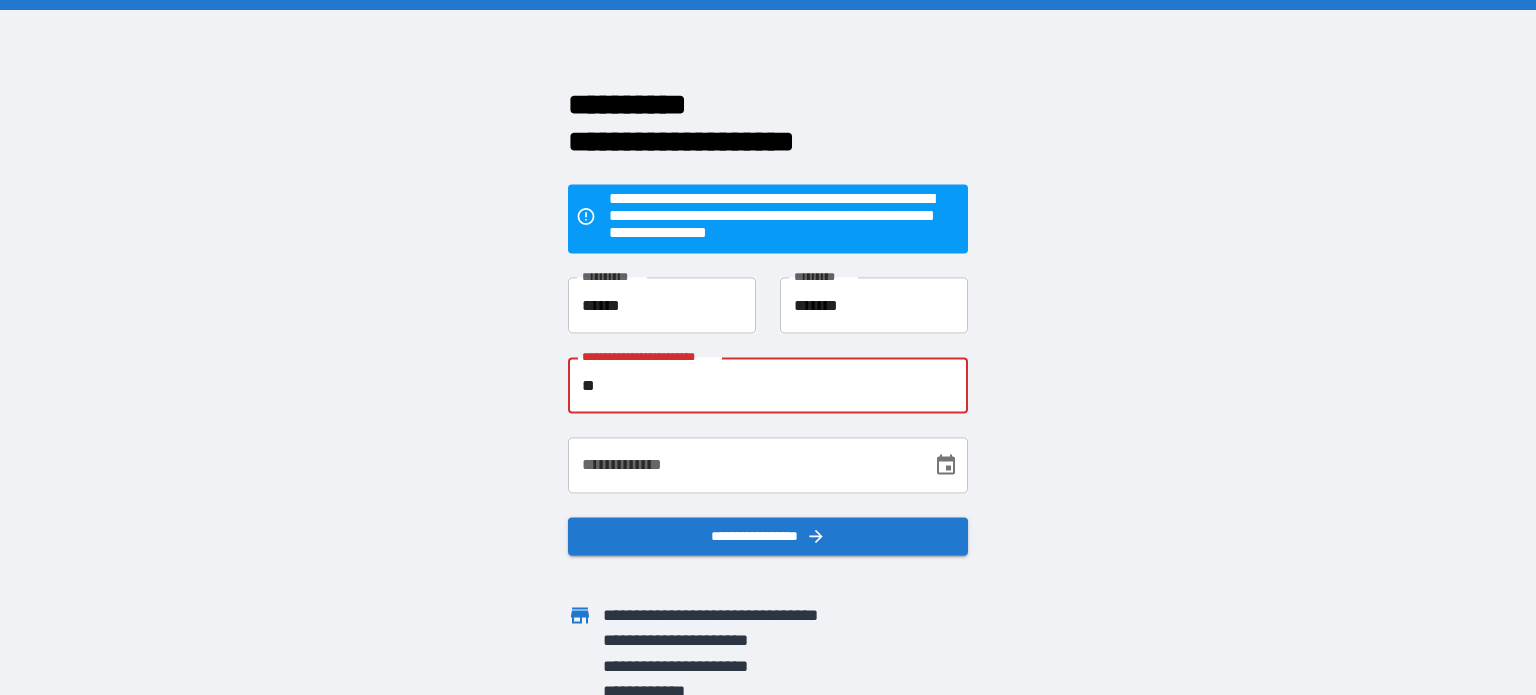 type on "*" 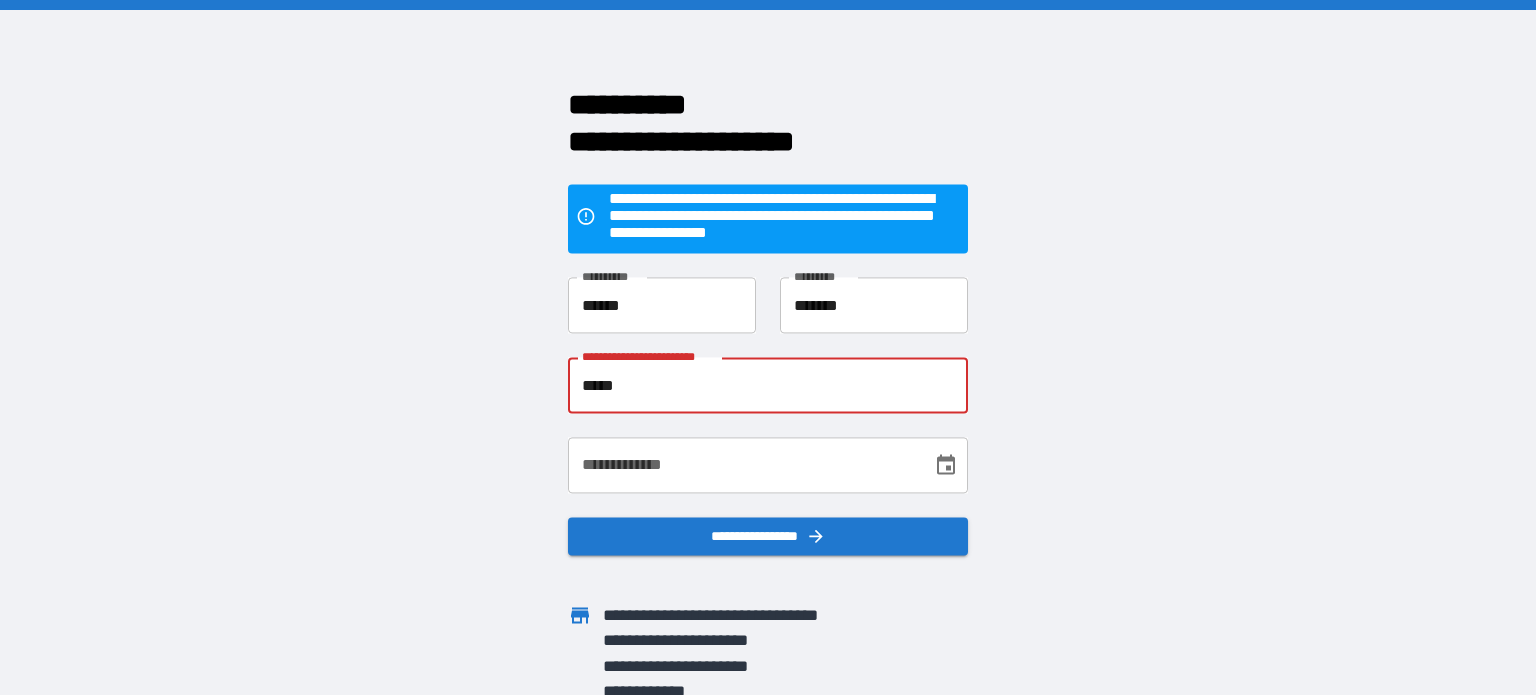 type on "**********" 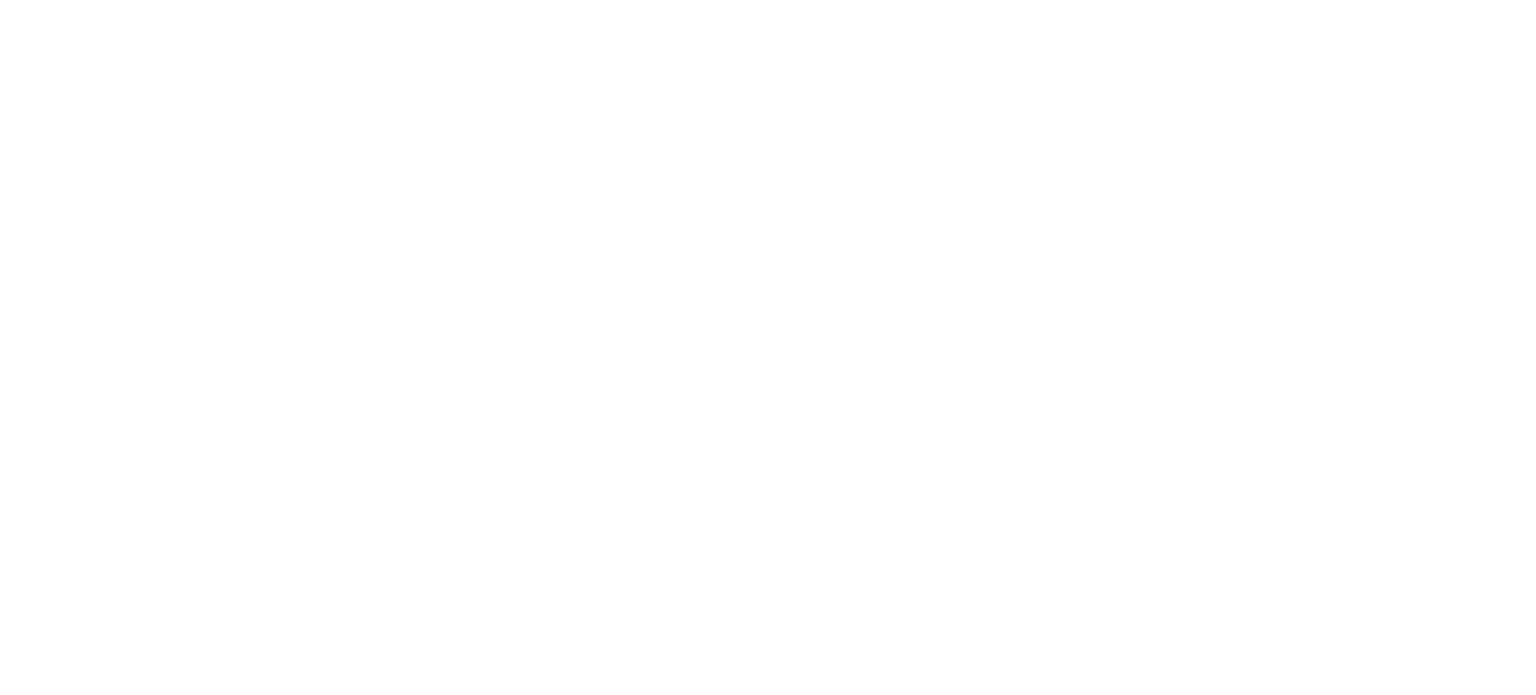scroll, scrollTop: 0, scrollLeft: 0, axis: both 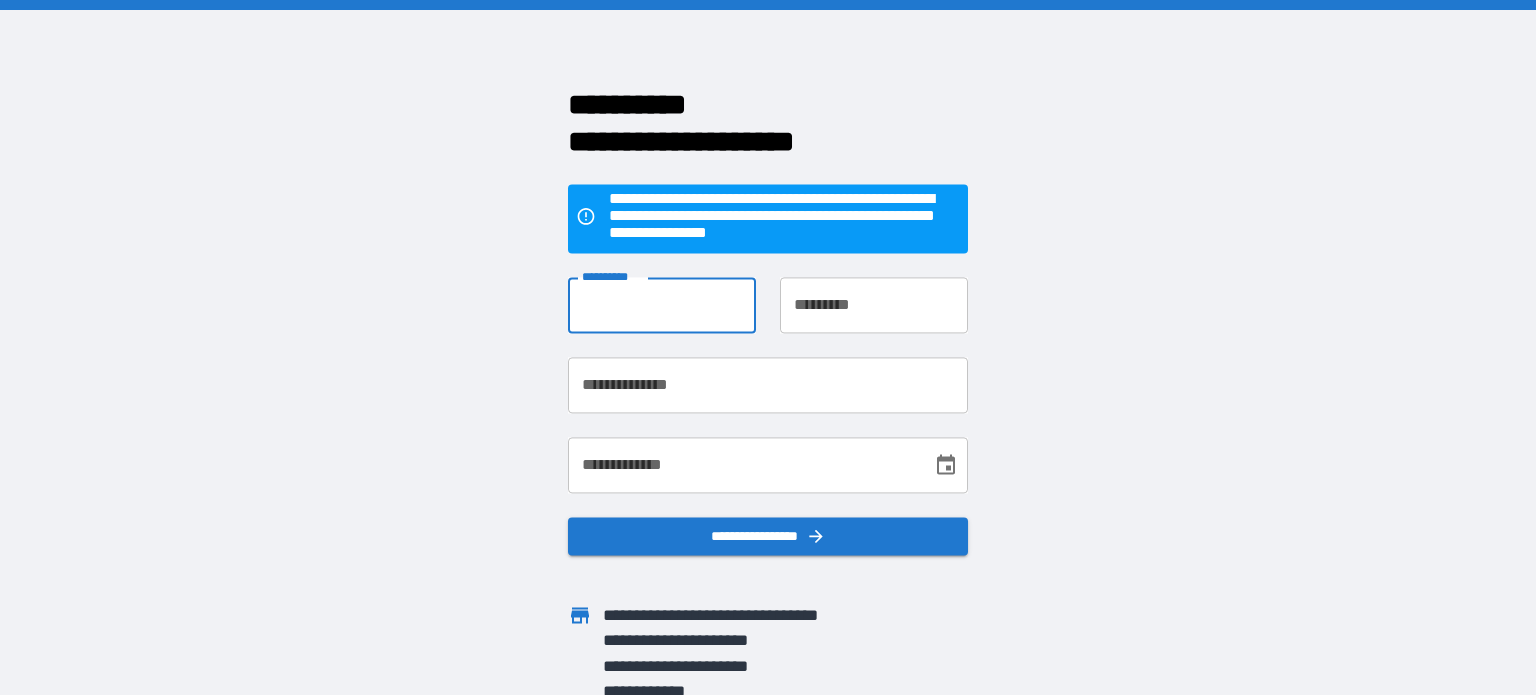click on "**********" at bounding box center (662, 306) 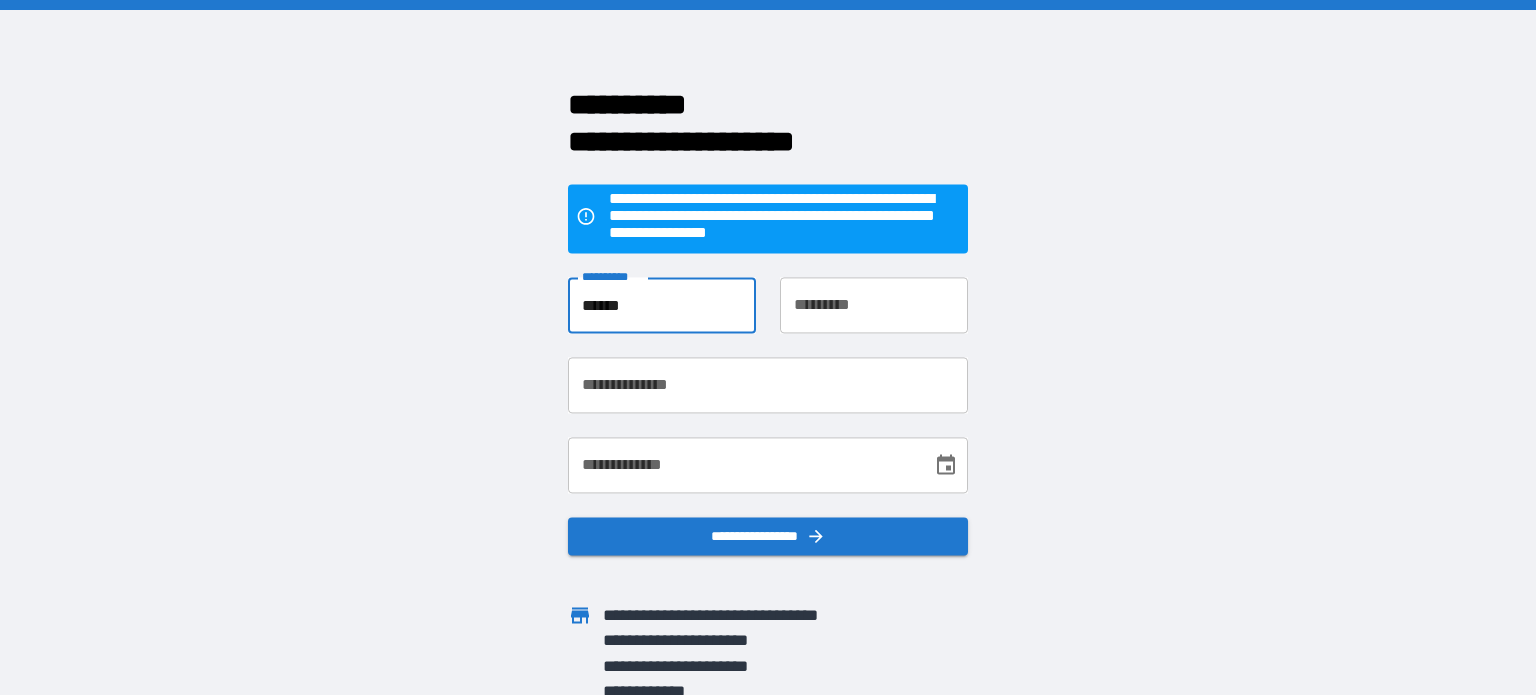 type on "******" 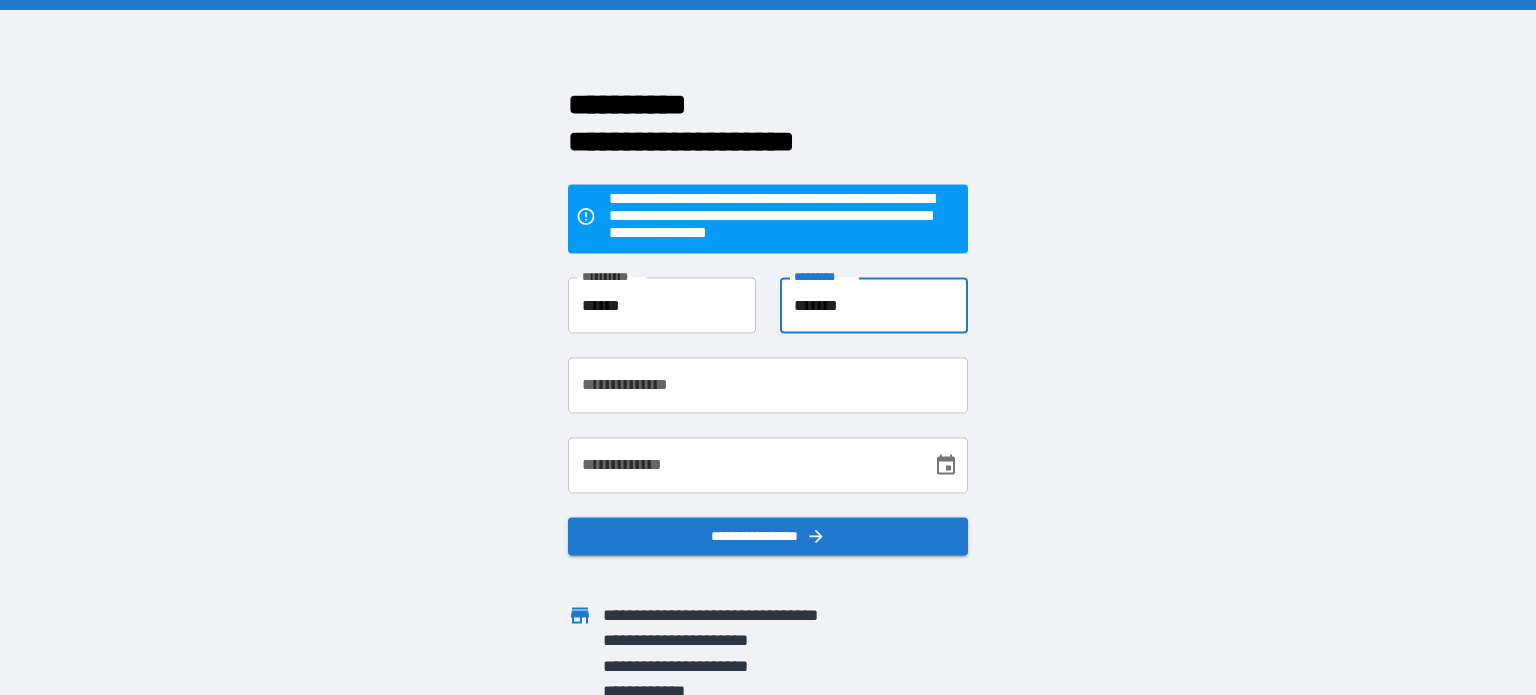type on "*******" 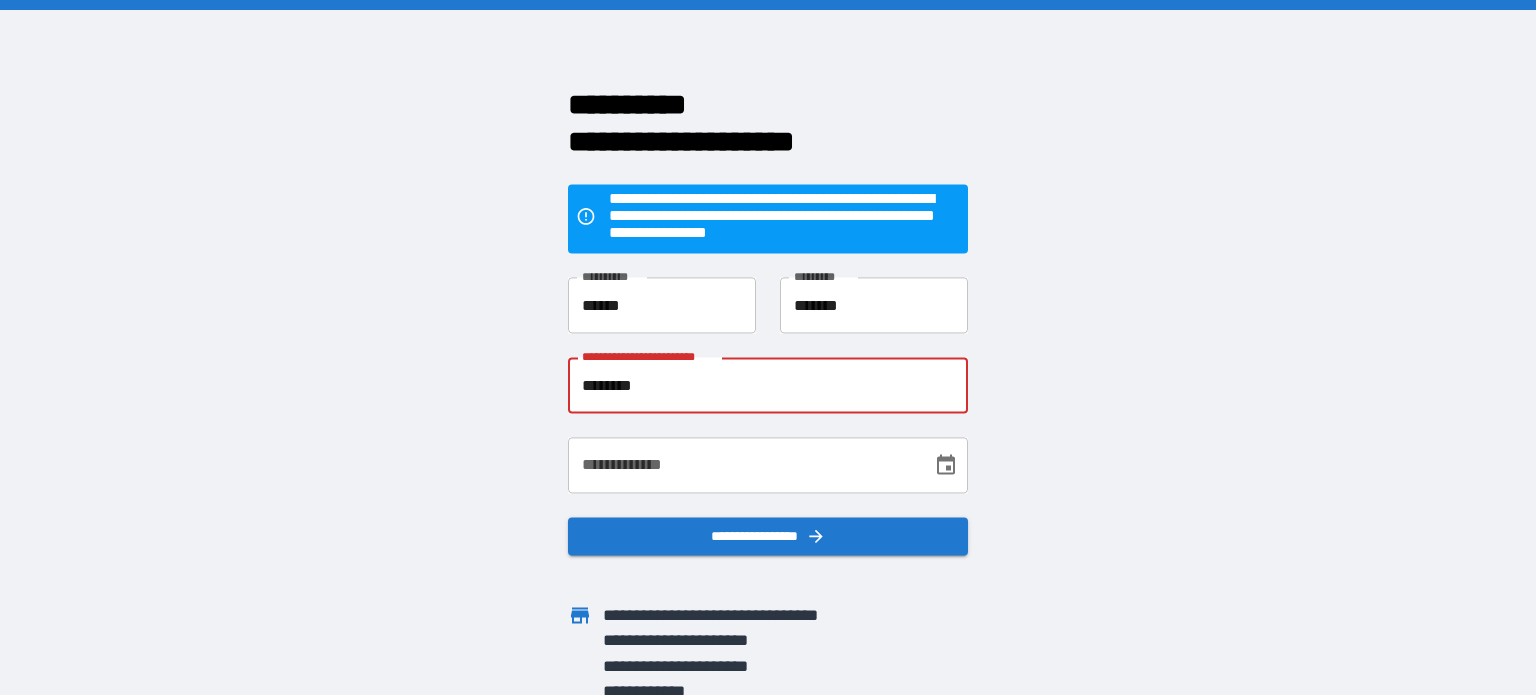 type on "**********" 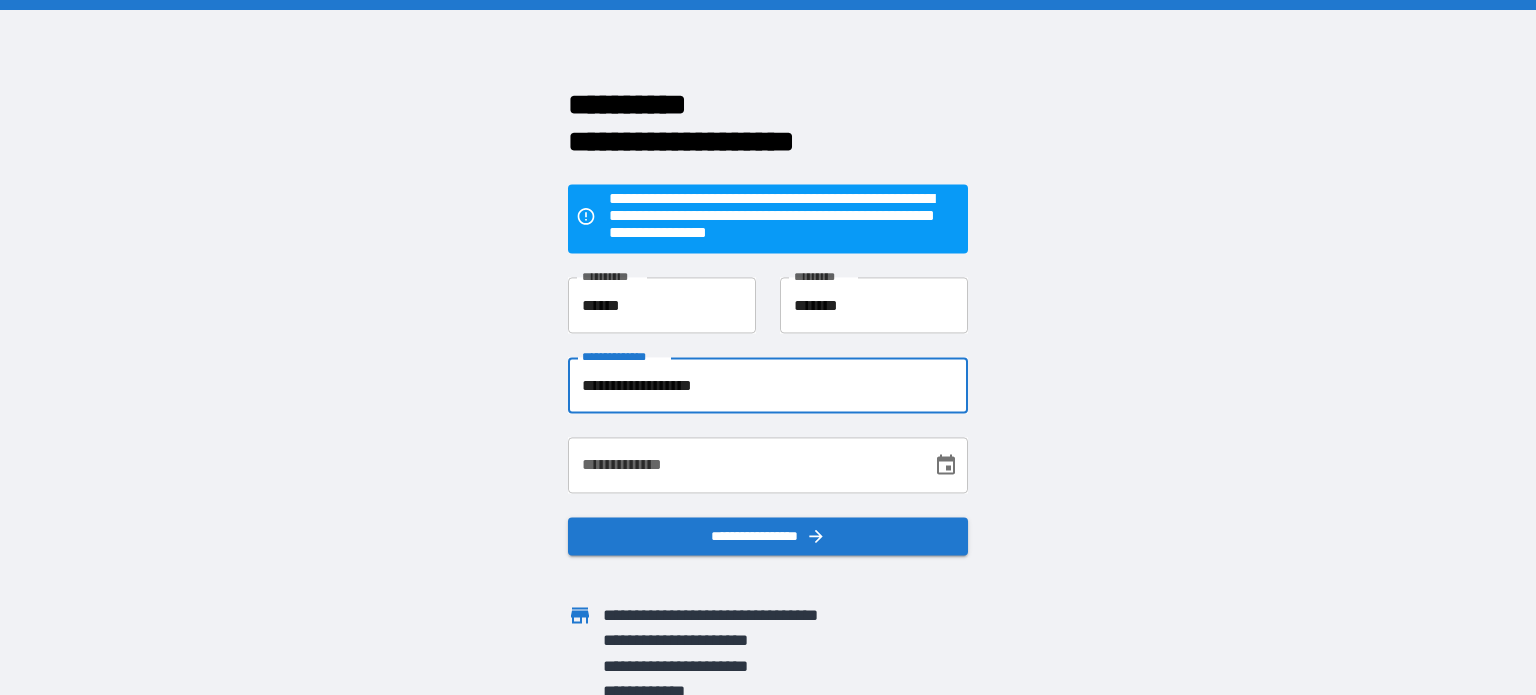 click on "**********" at bounding box center (743, 466) 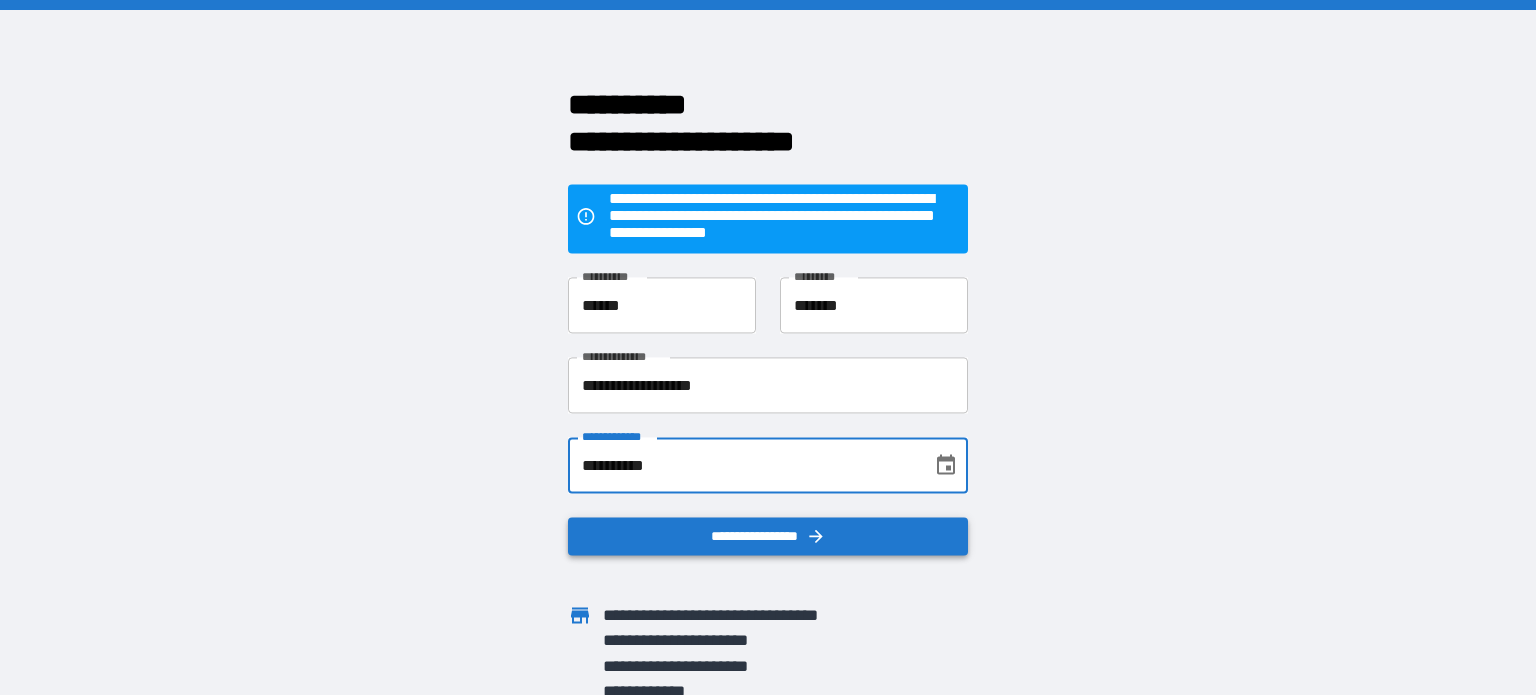 type on "**********" 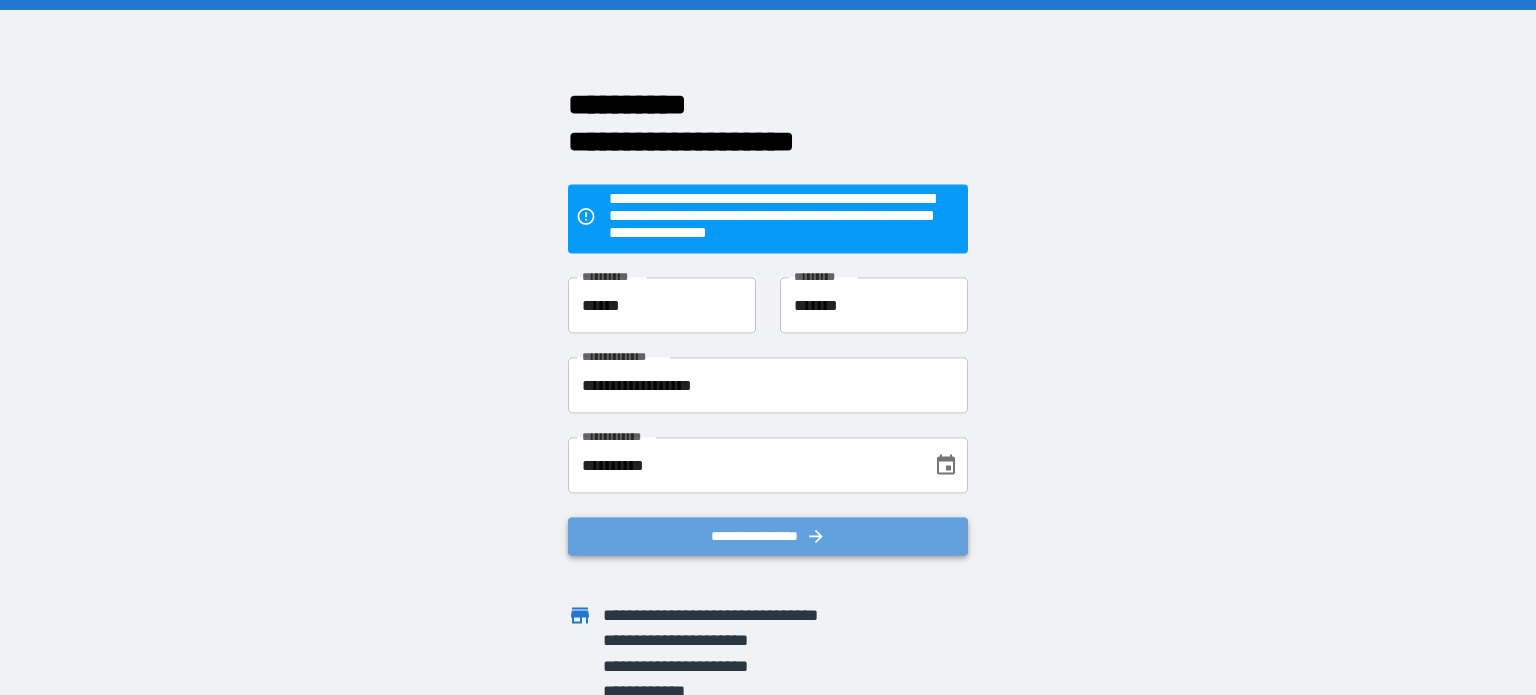 click on "**********" at bounding box center (768, 537) 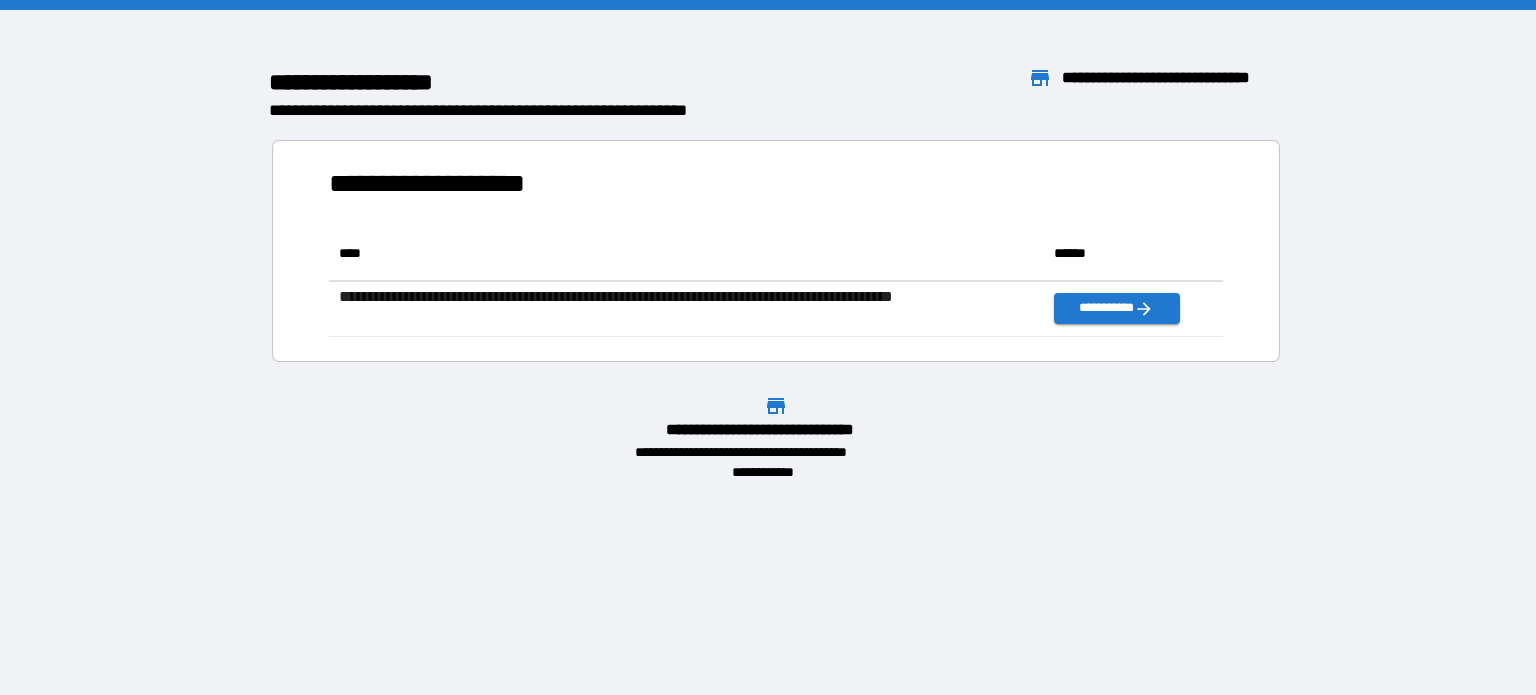 scroll, scrollTop: 16, scrollLeft: 16, axis: both 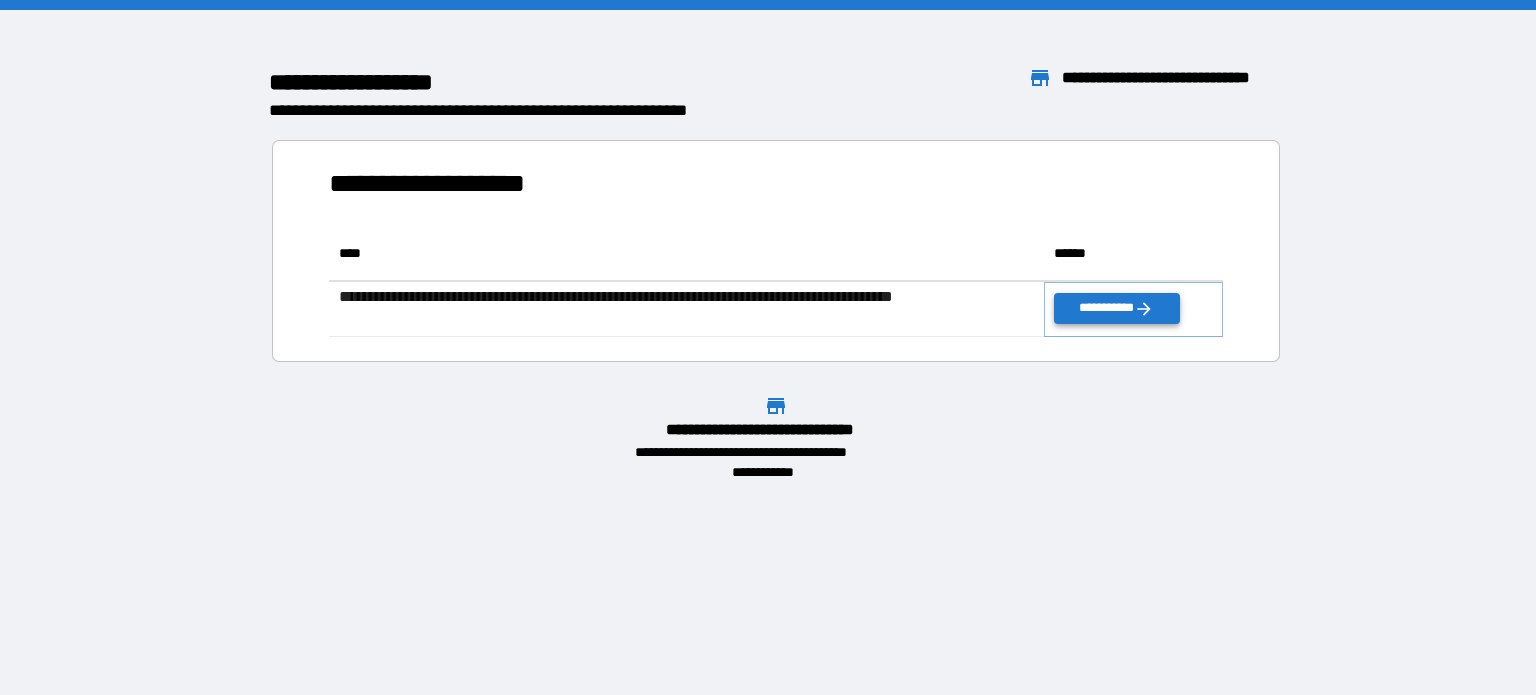 click on "**********" at bounding box center [1116, 308] 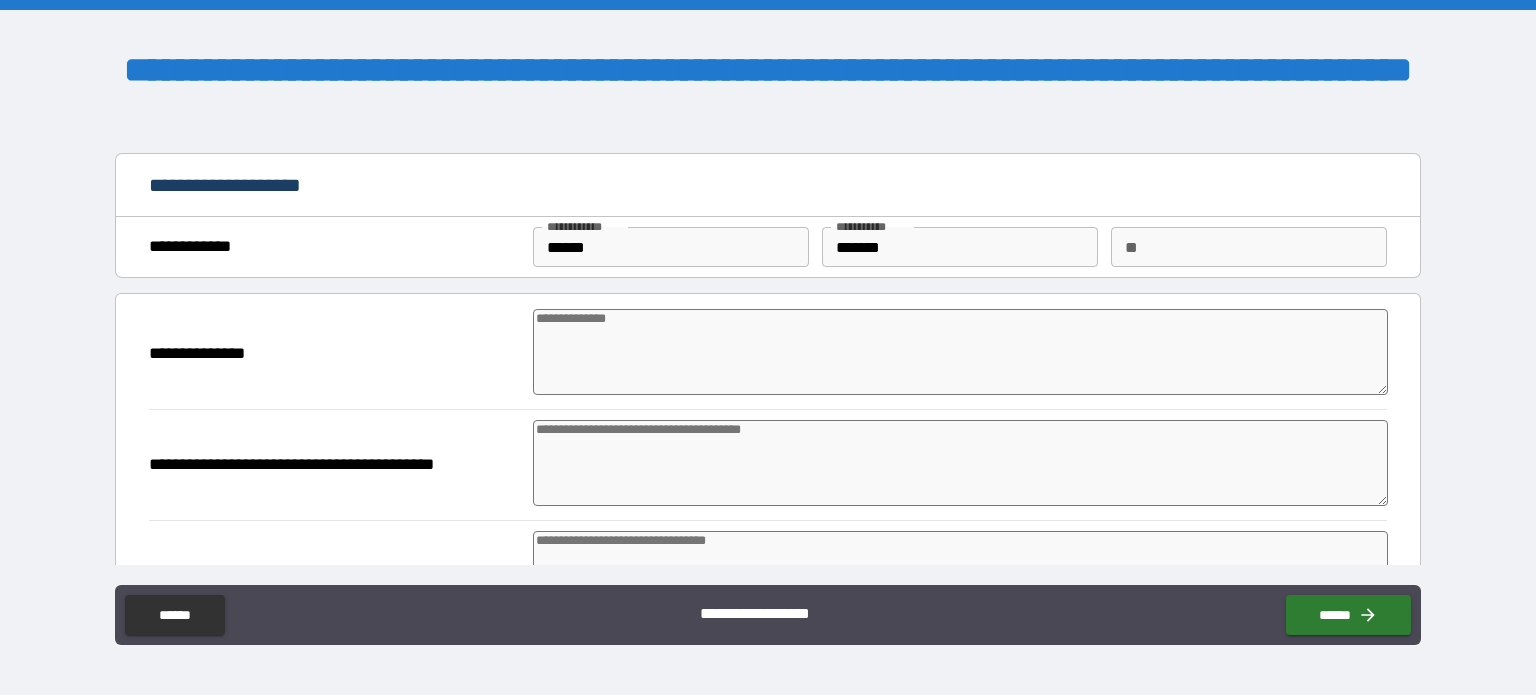 type on "*" 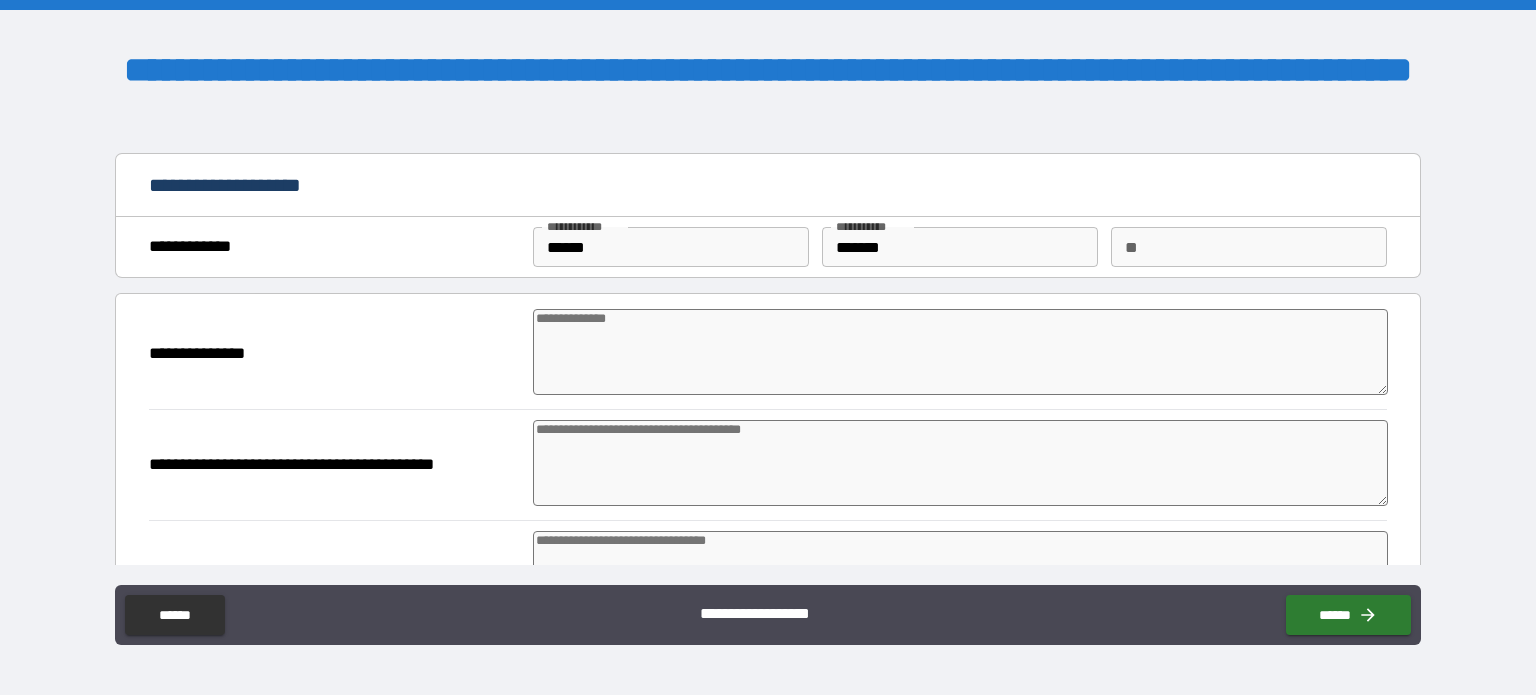 type on "*" 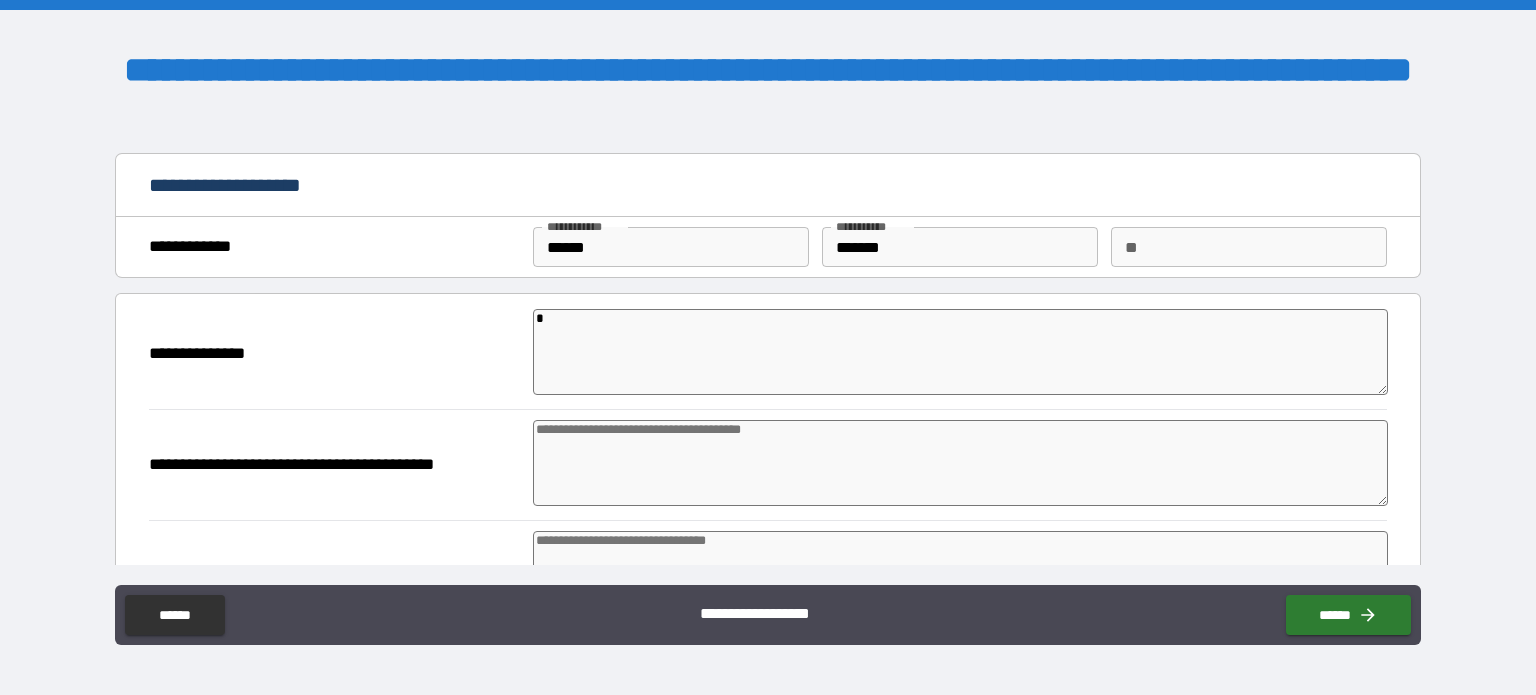type on "*" 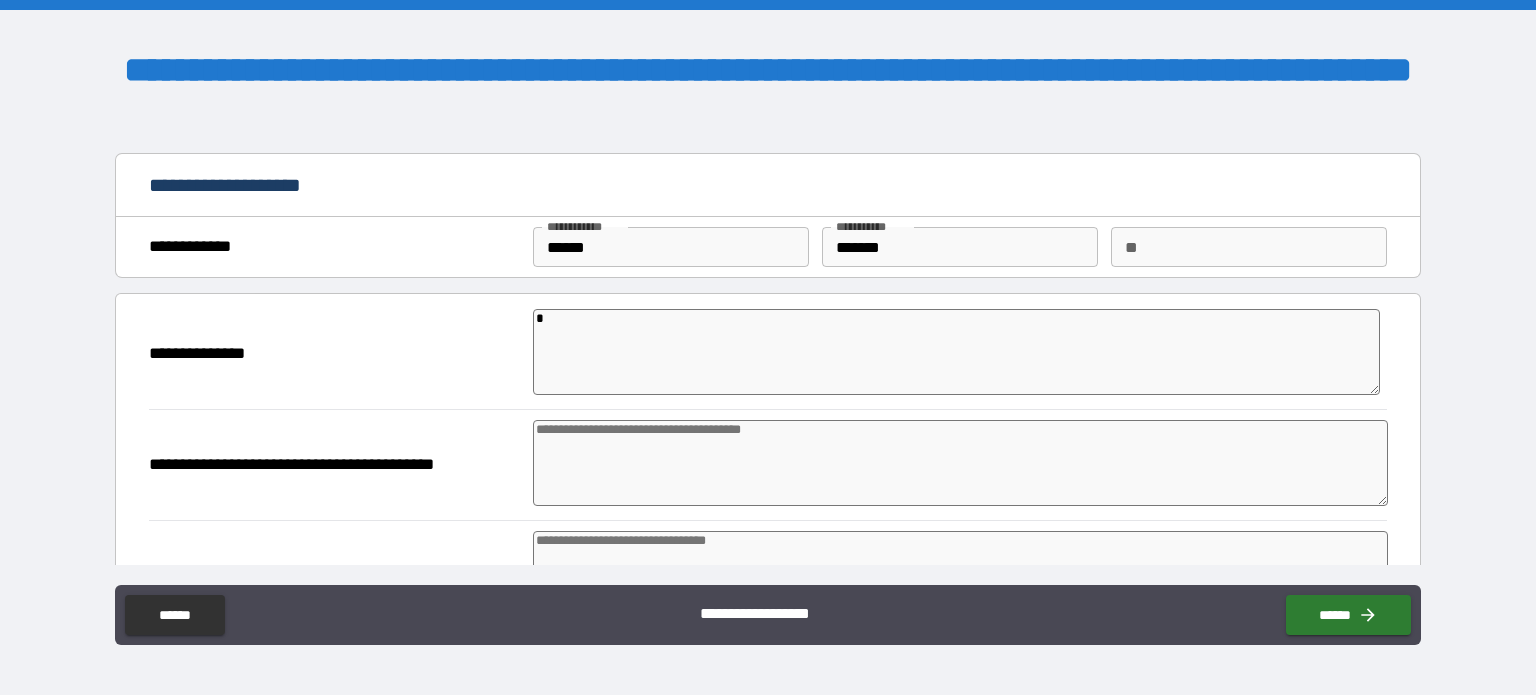 type on "*" 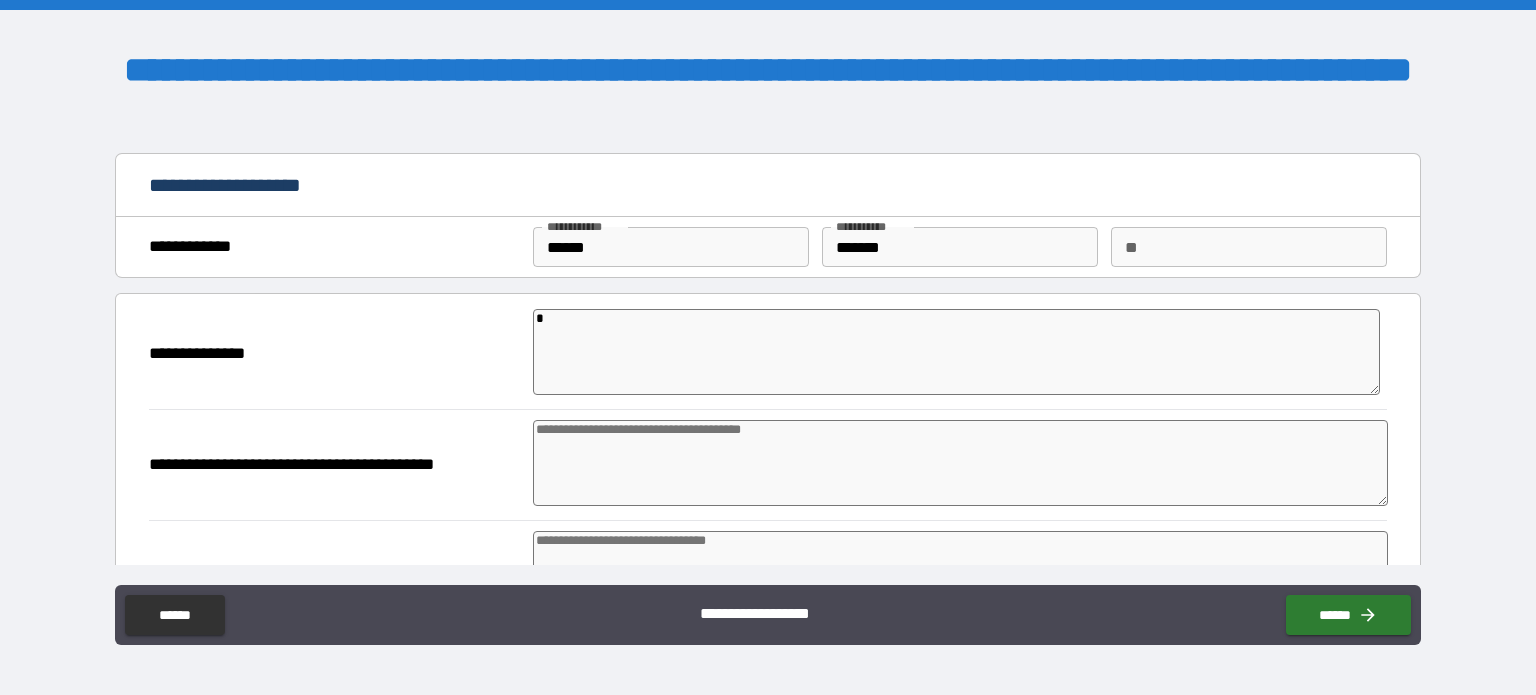 type on "*" 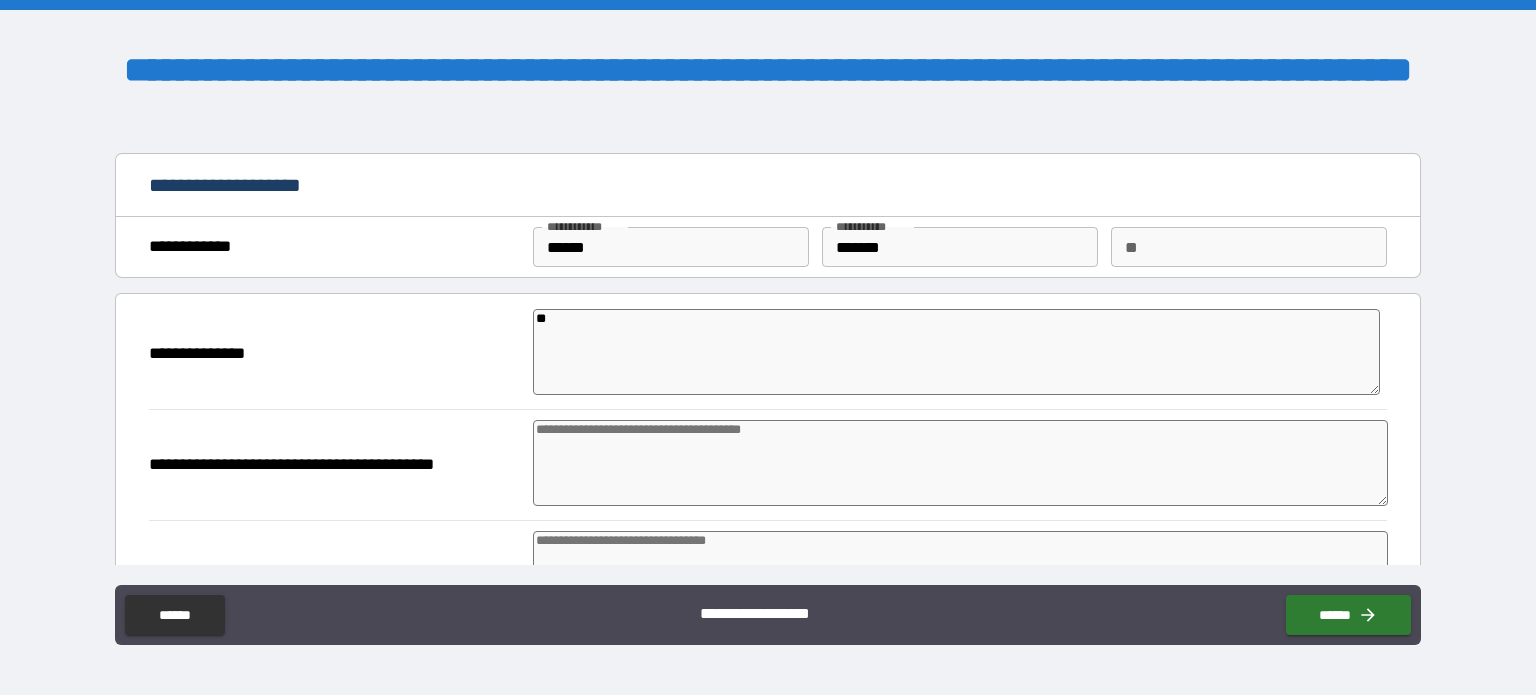 type on "***" 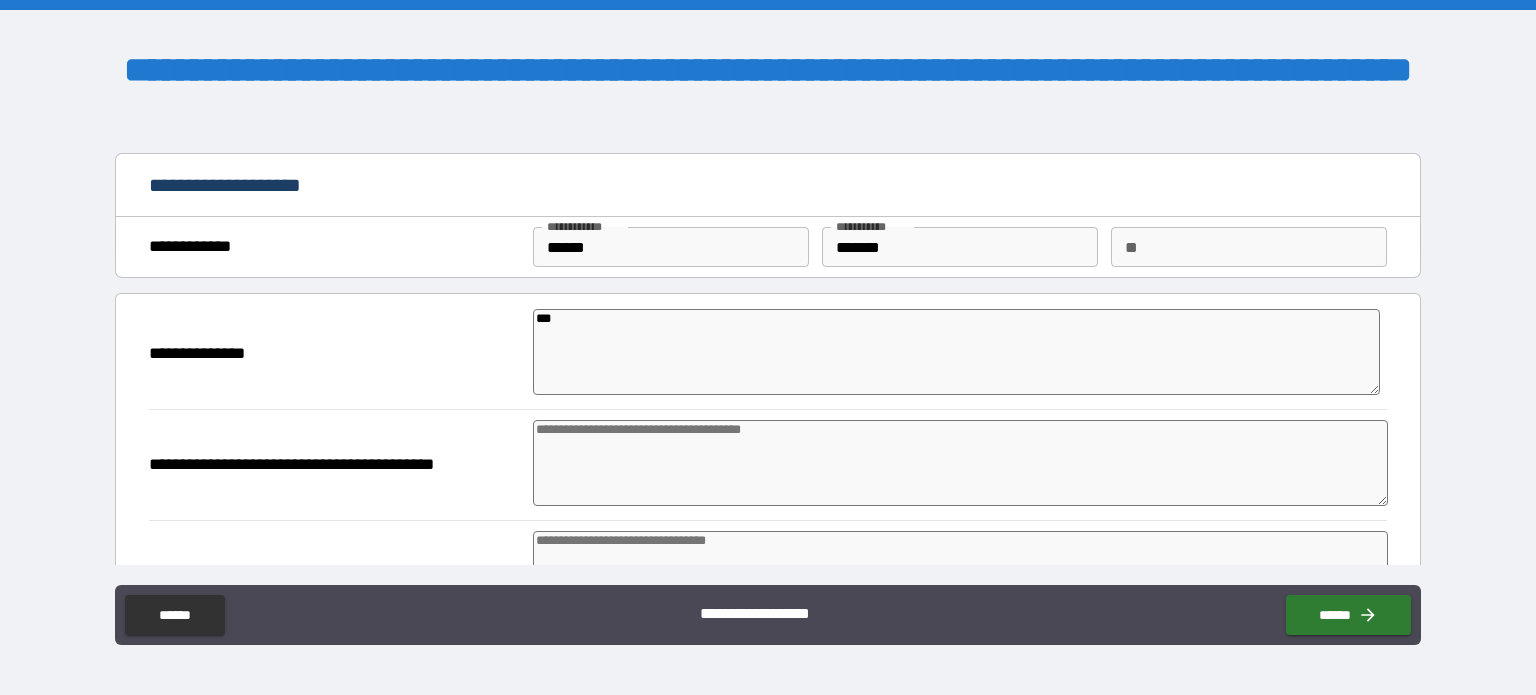 type on "****" 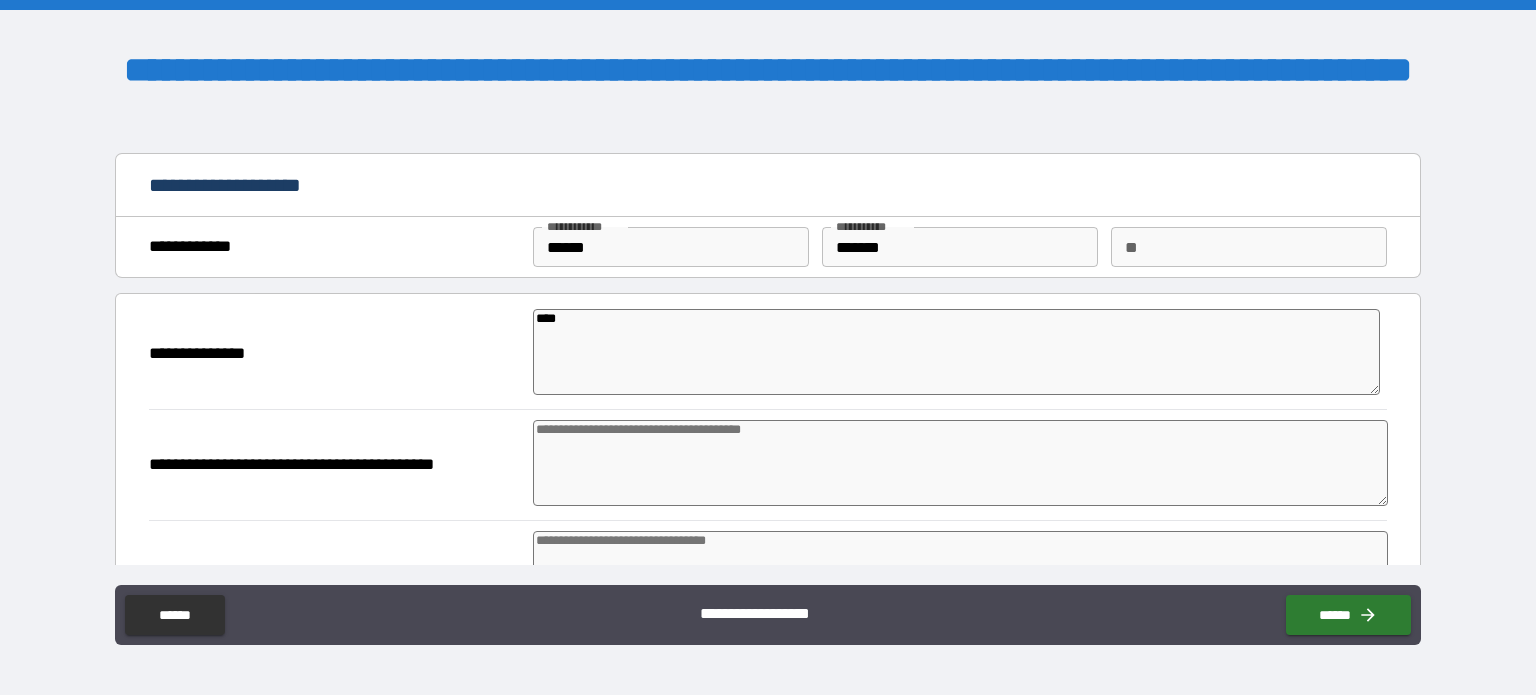 type on "****" 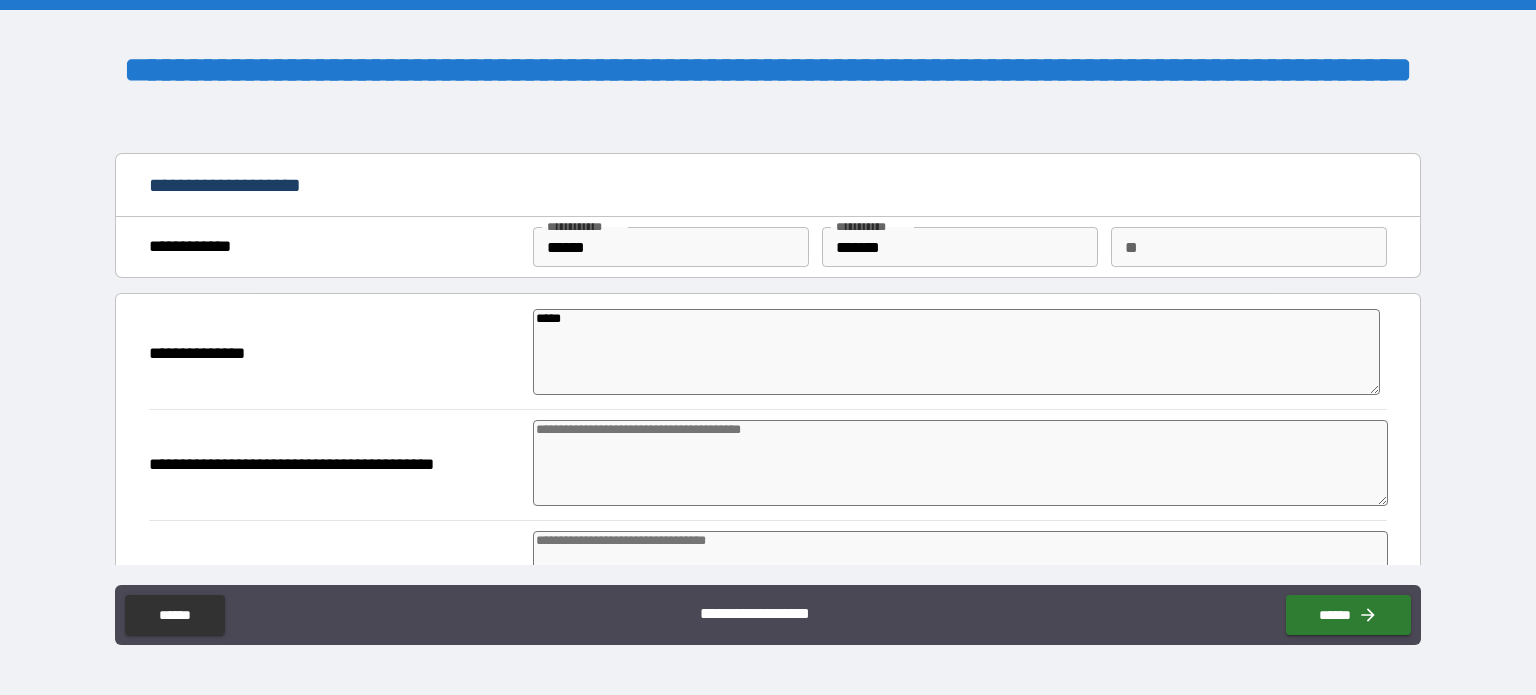 type on "*" 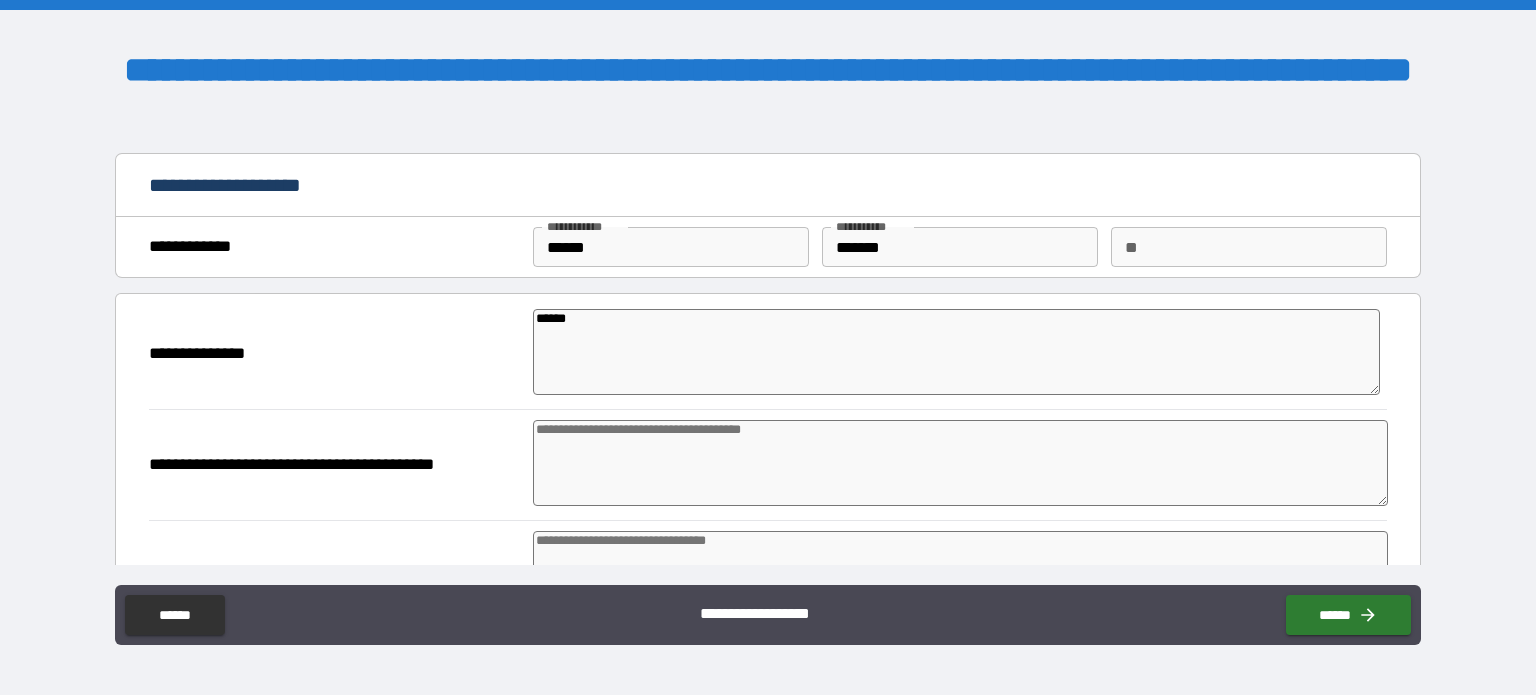 type on "*******" 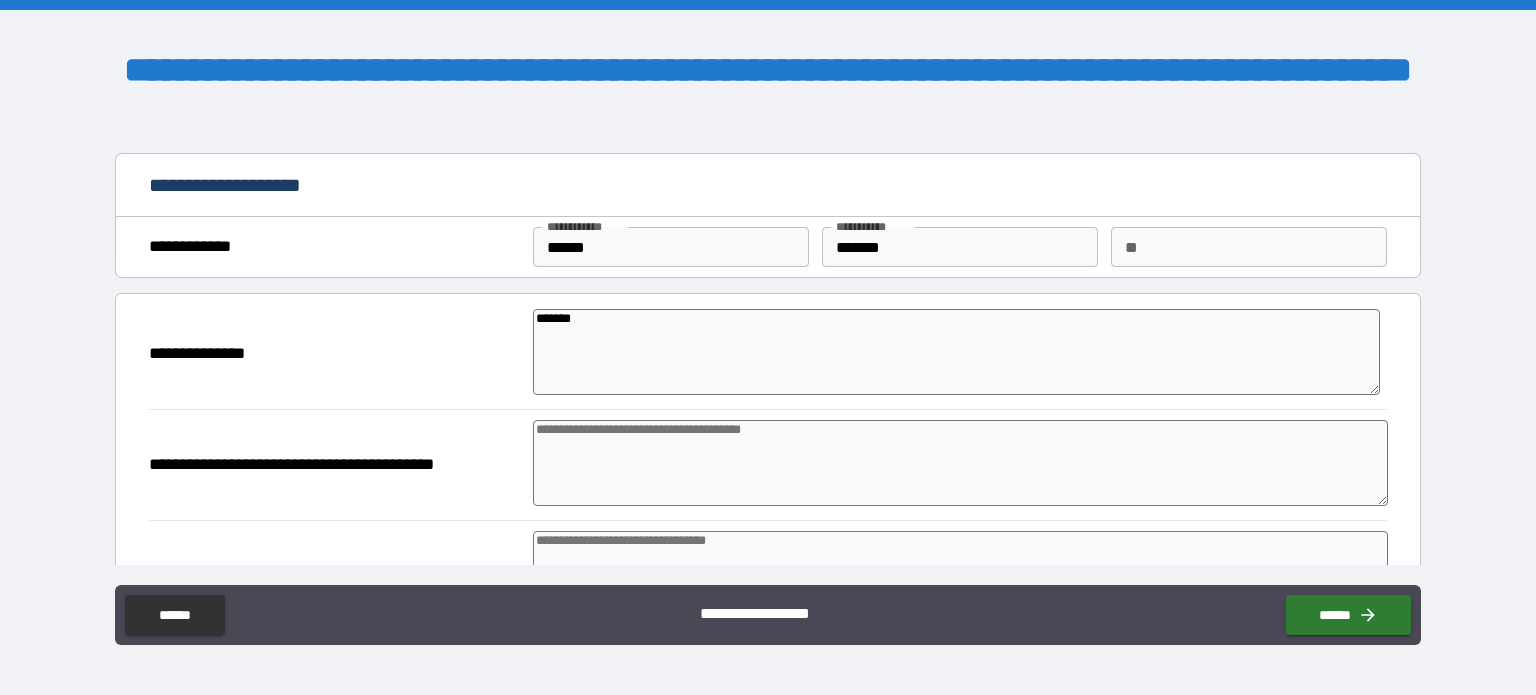 type on "********" 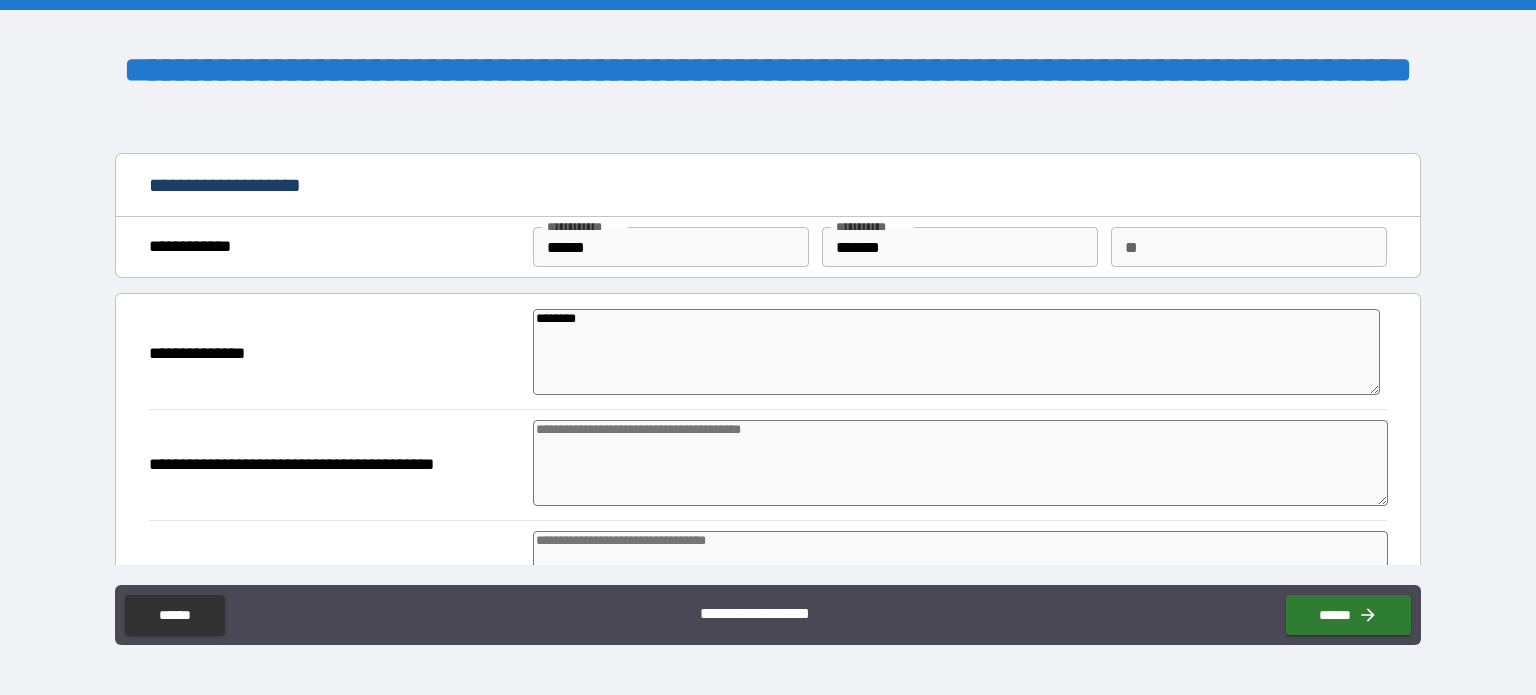 type on "*********" 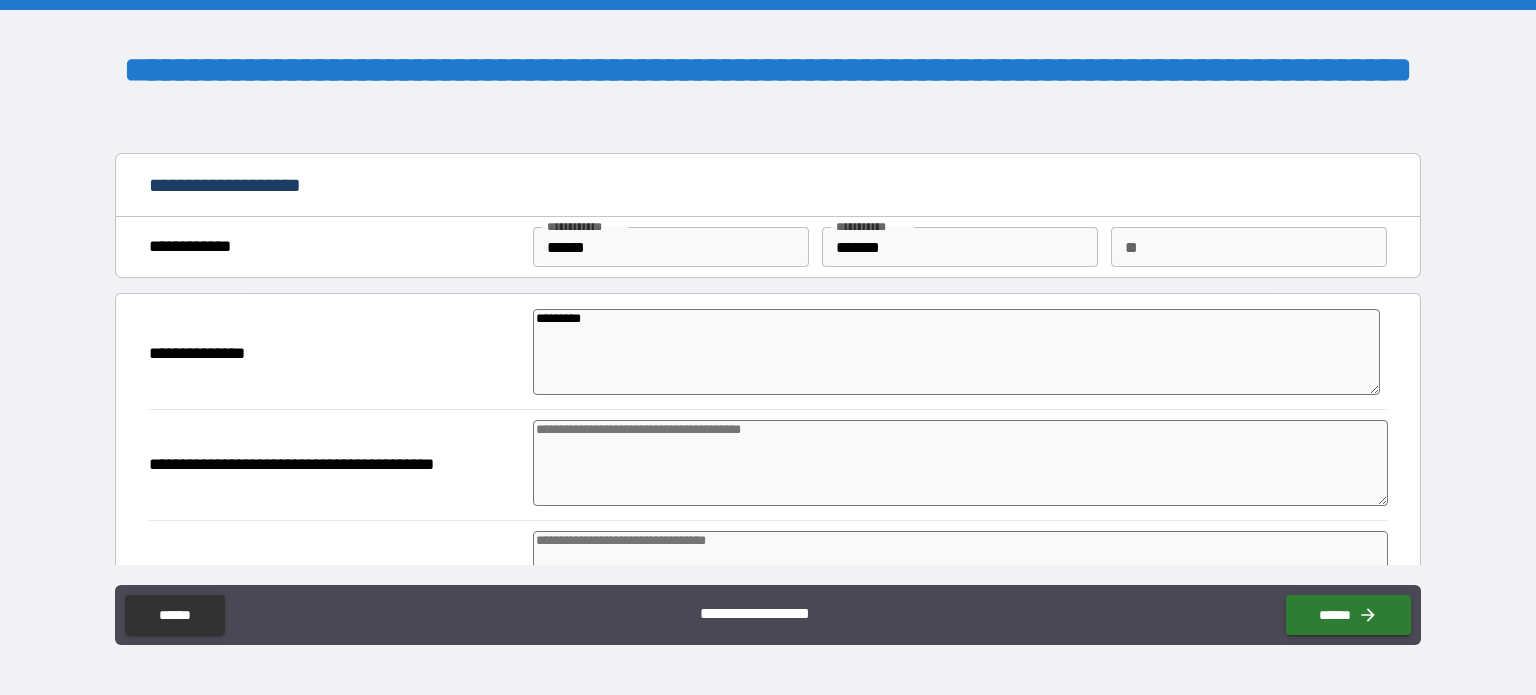 type on "**********" 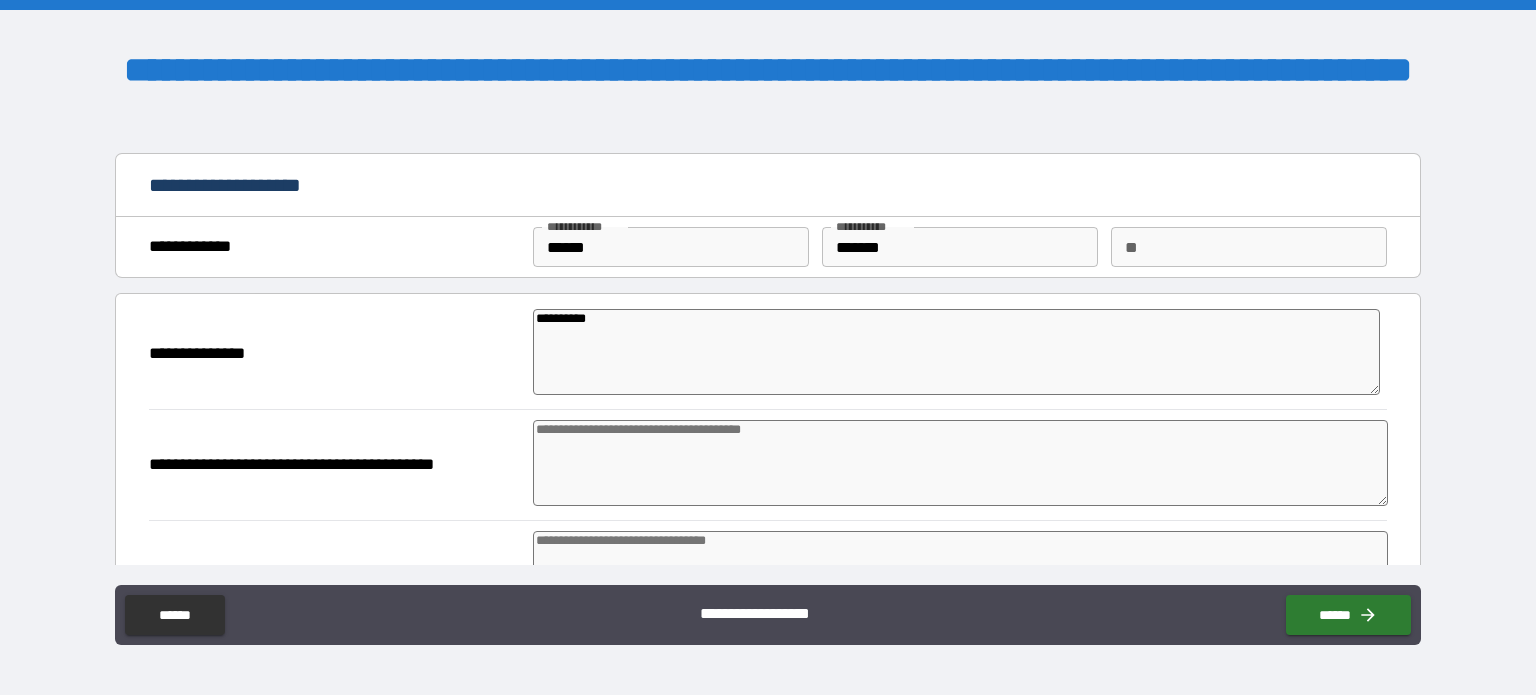 type on "**********" 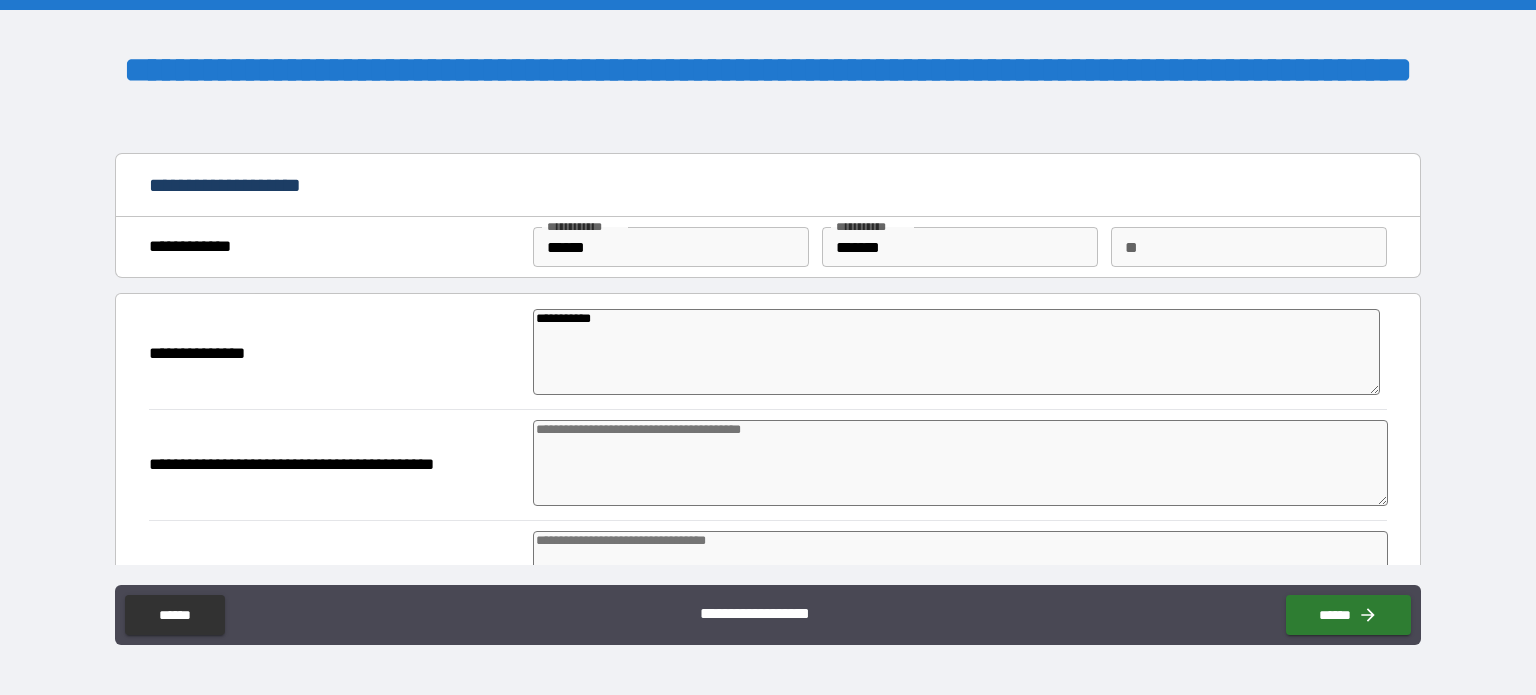 type on "**********" 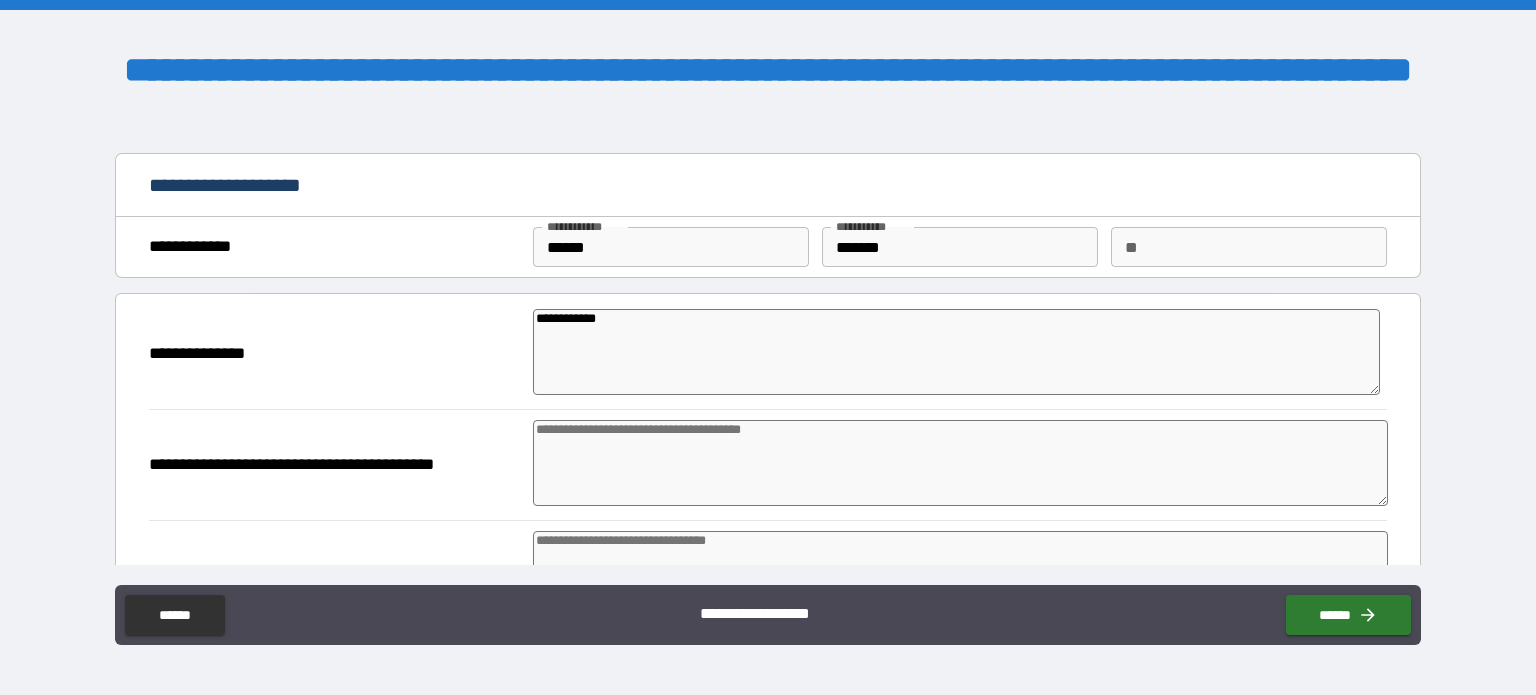 type on "*" 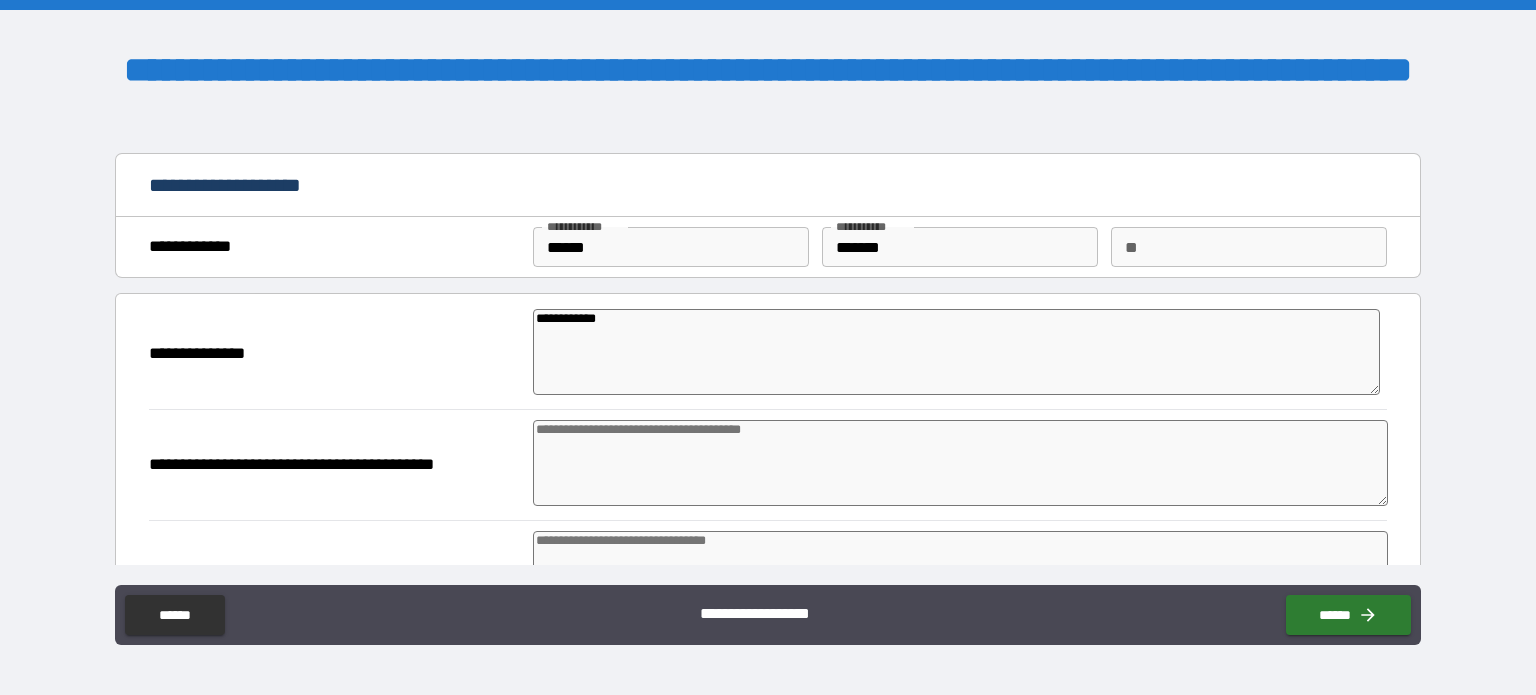 type on "*" 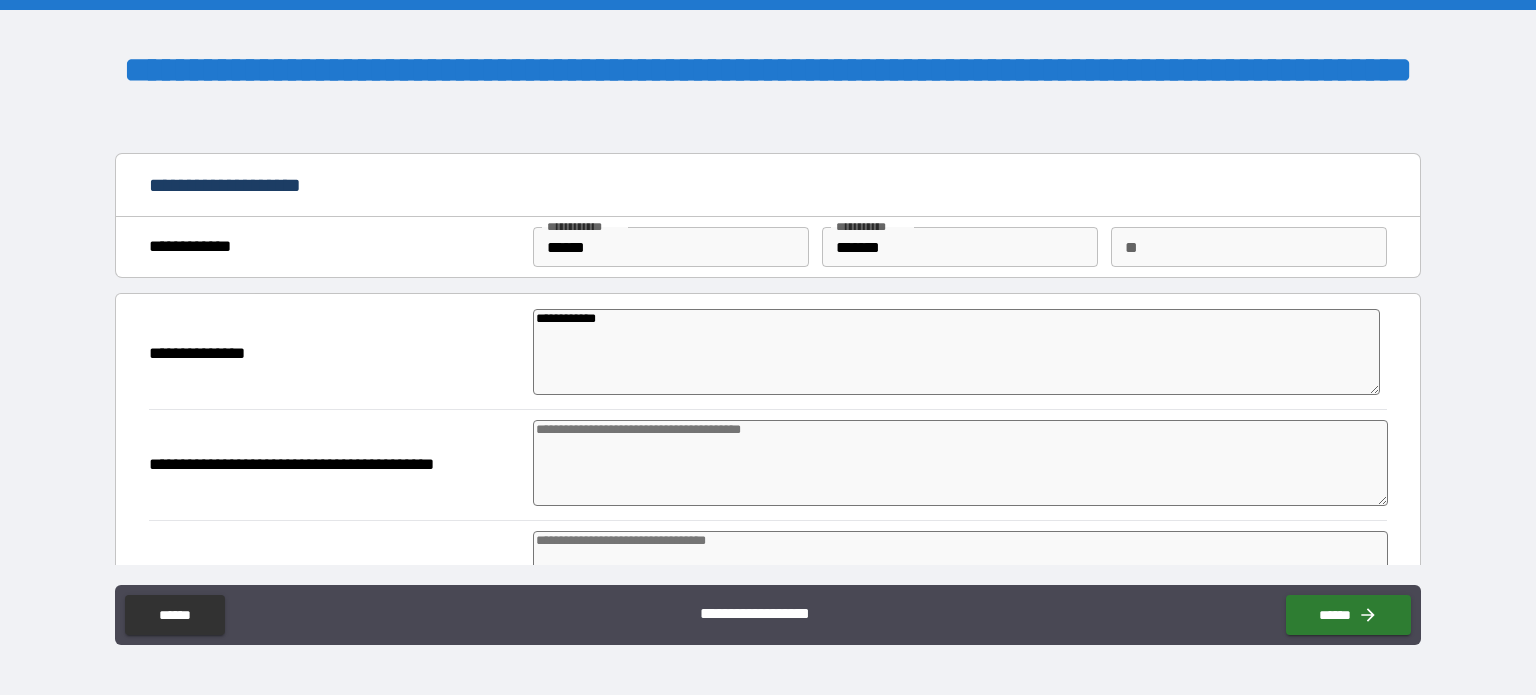 type on "*" 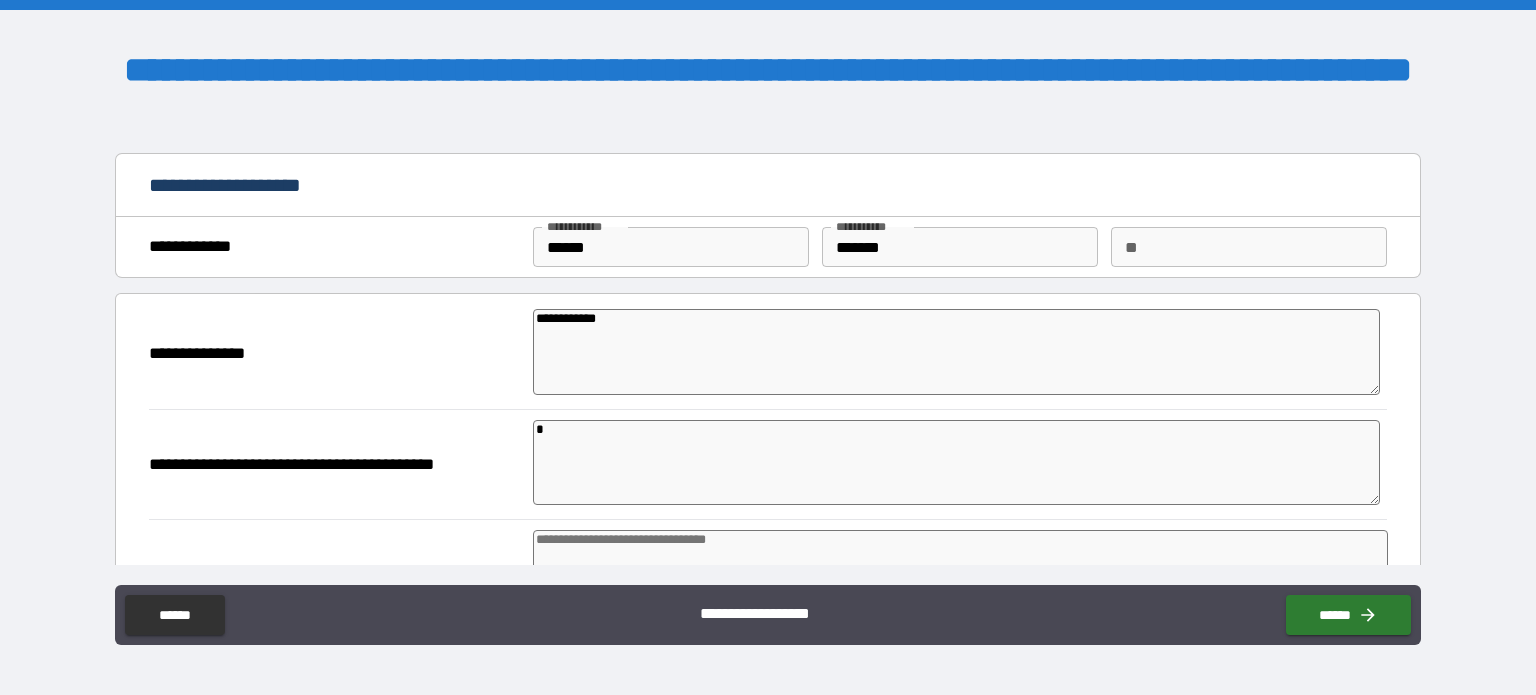type on "*" 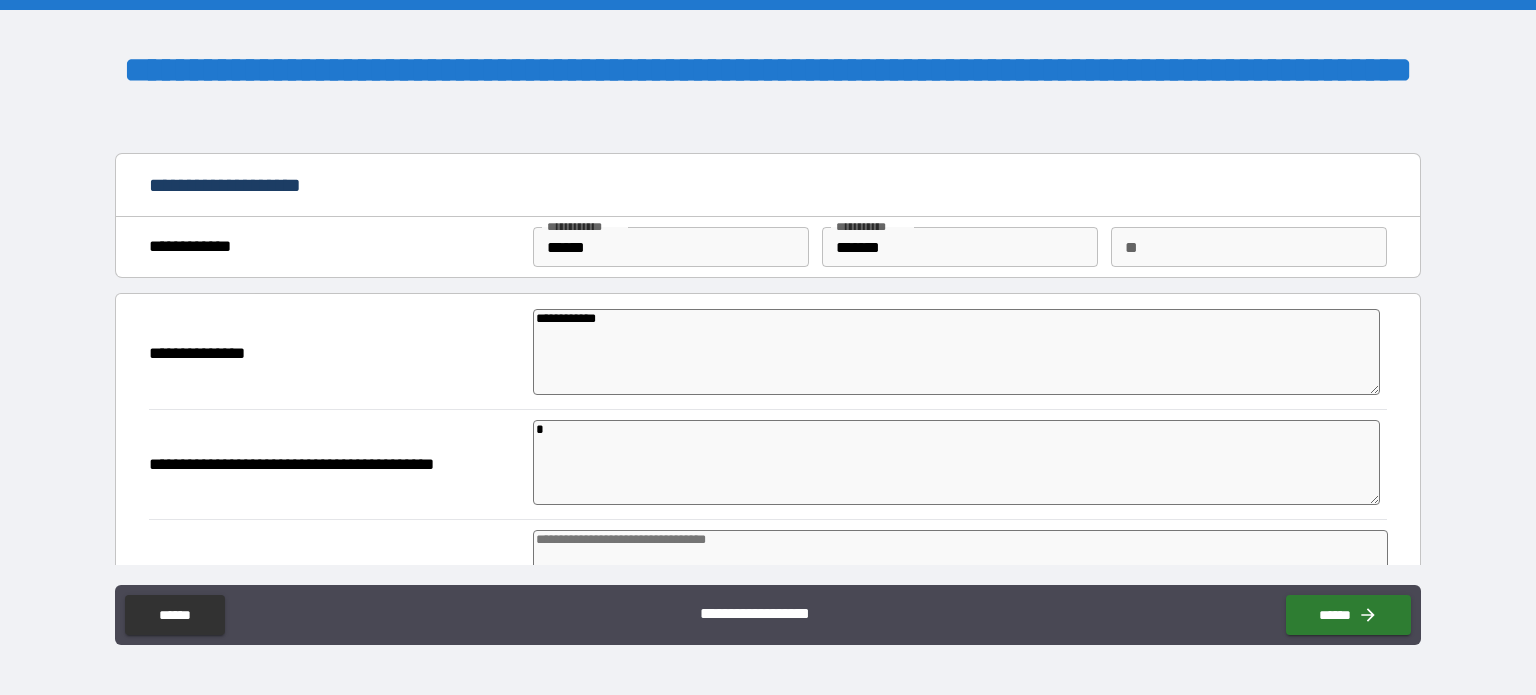 type on "**" 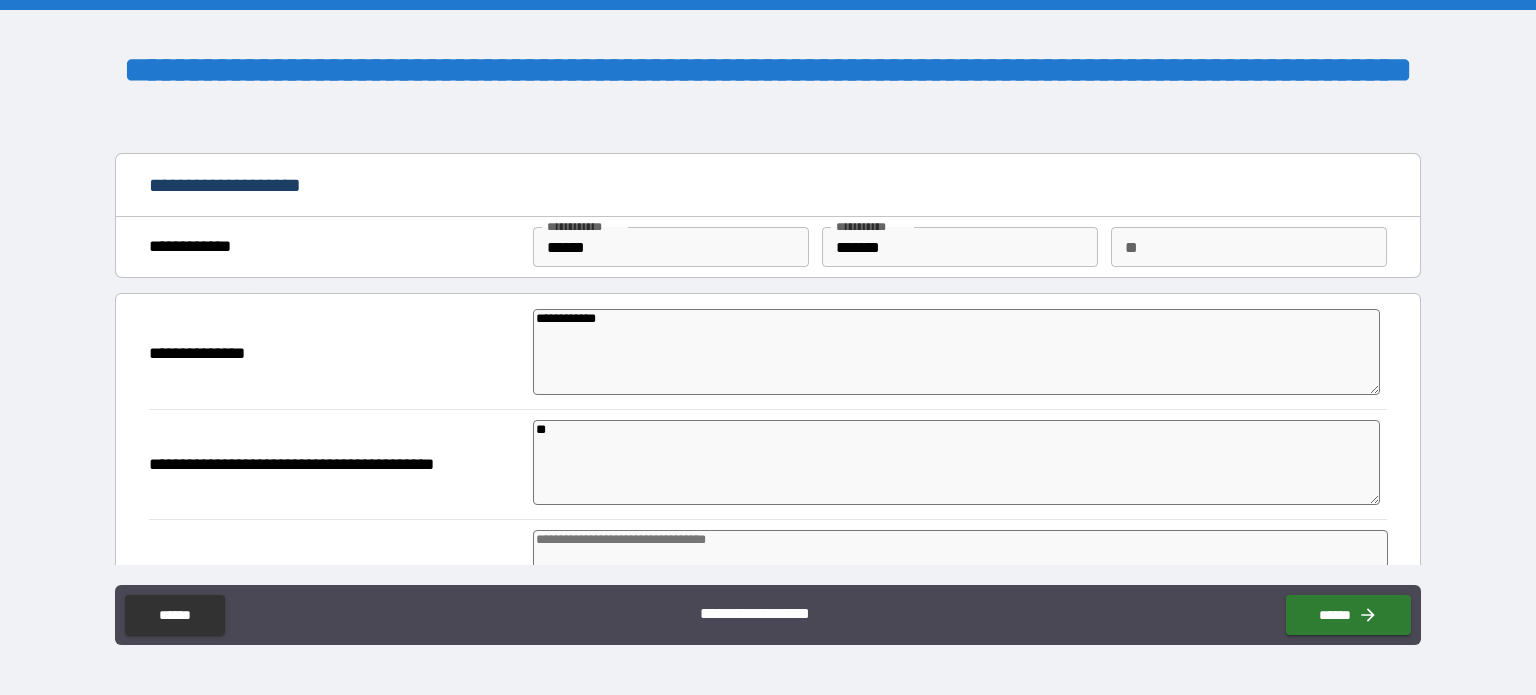 type on "*" 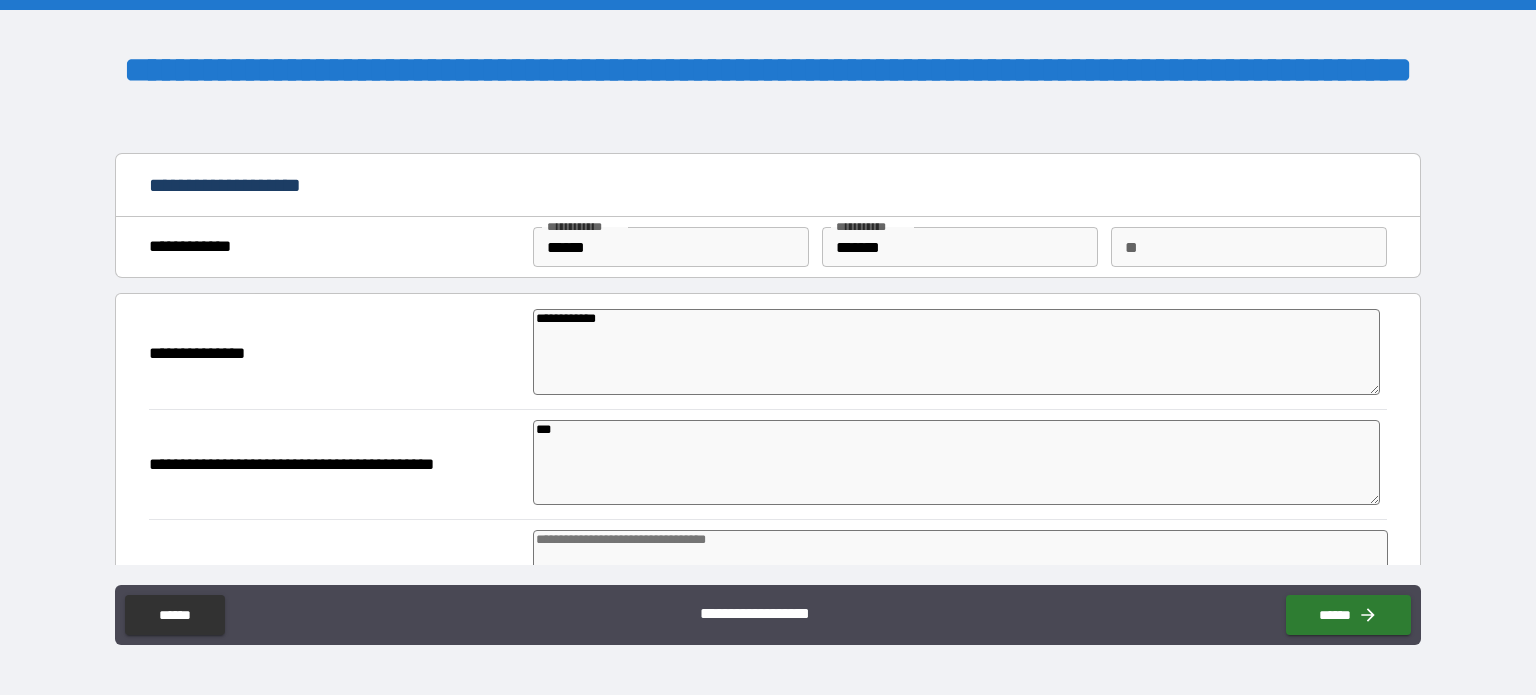type on "*" 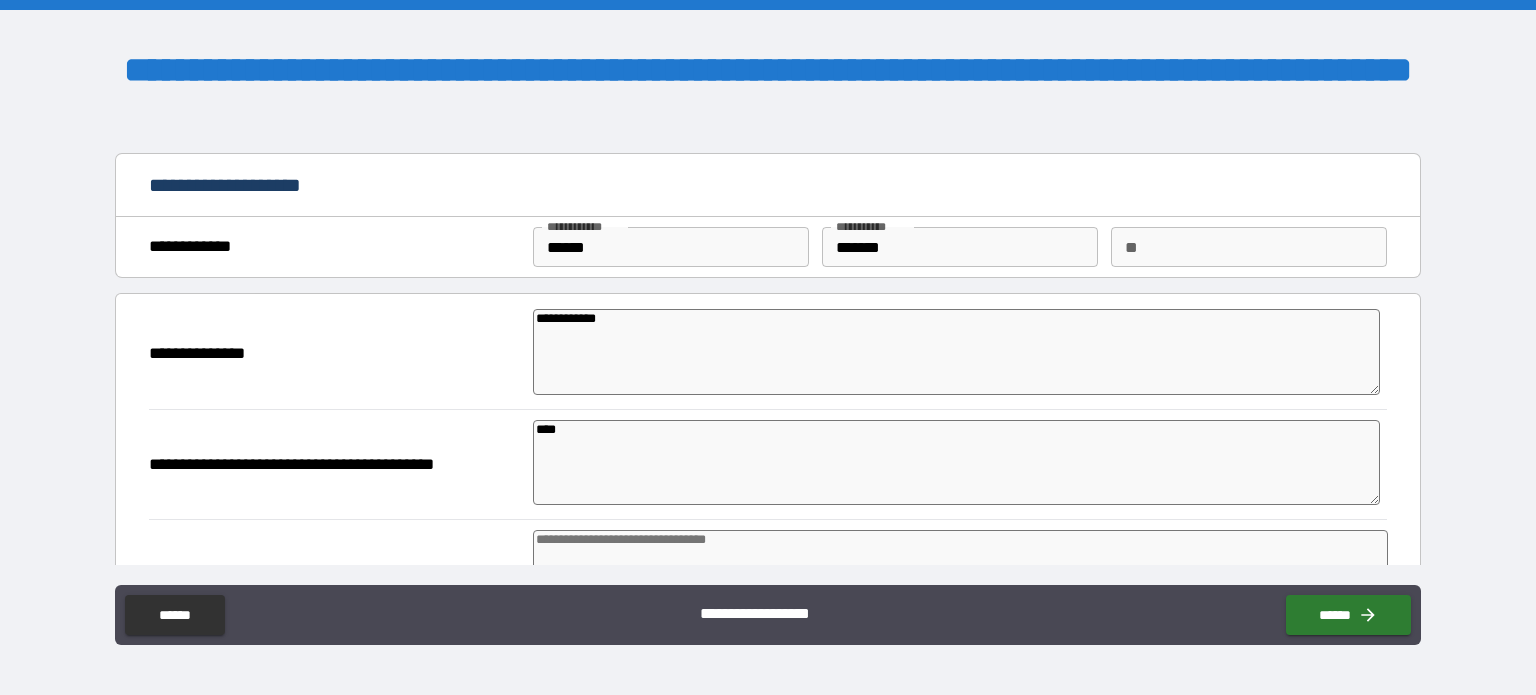 type on "*" 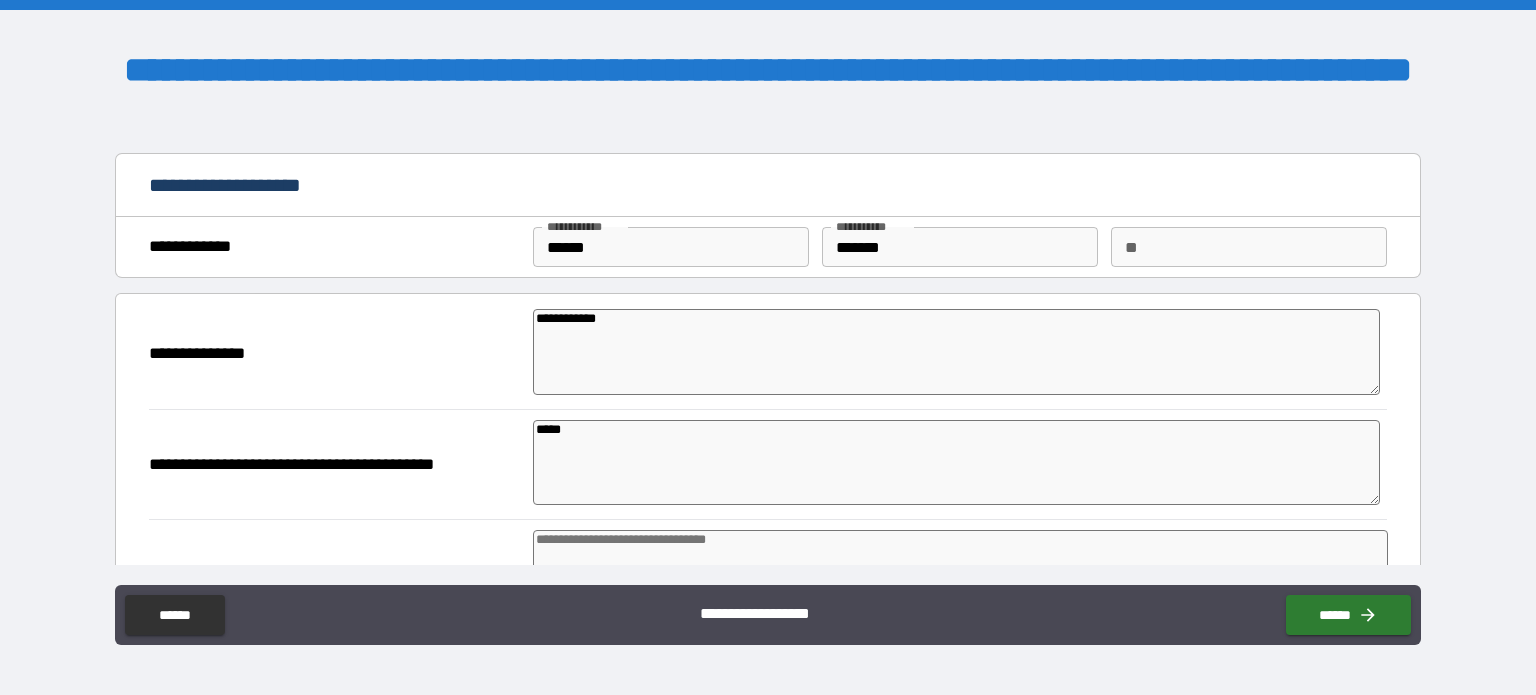type on "*" 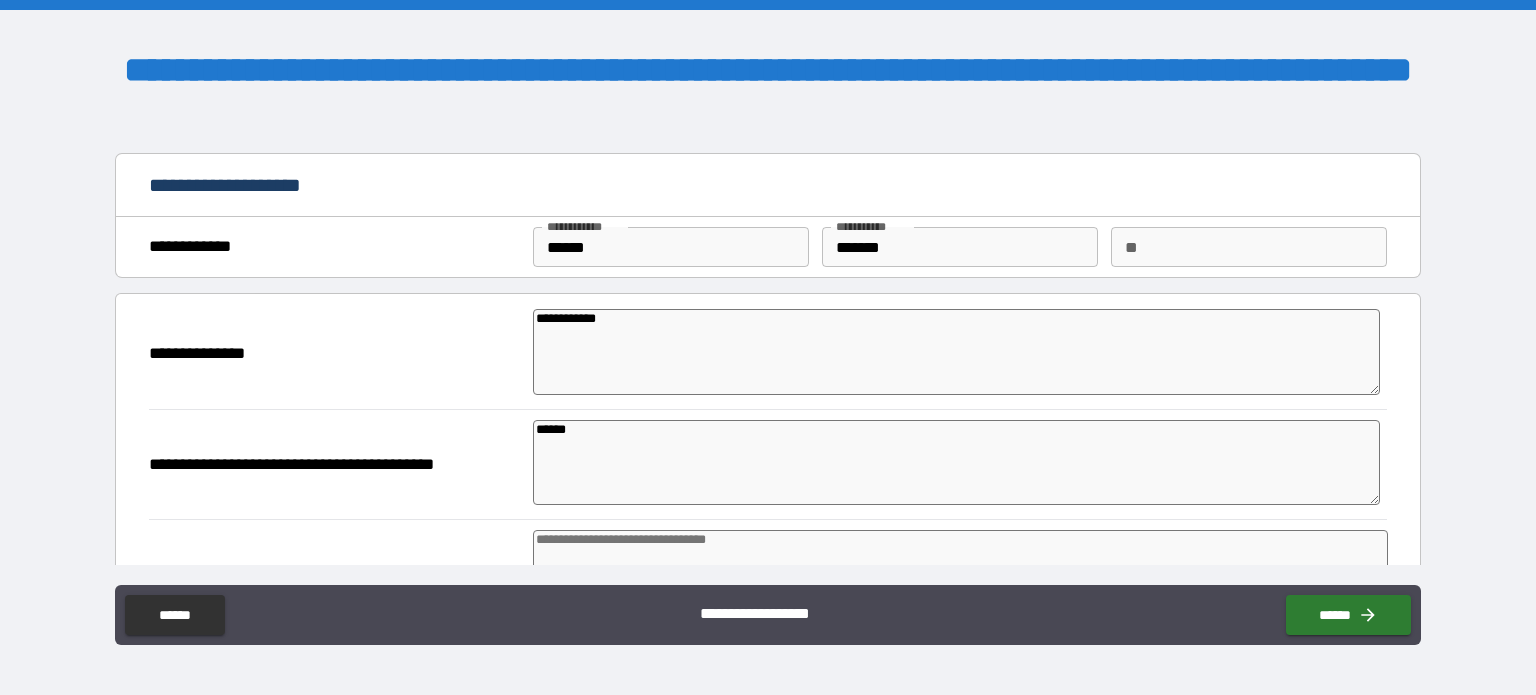 type on "*" 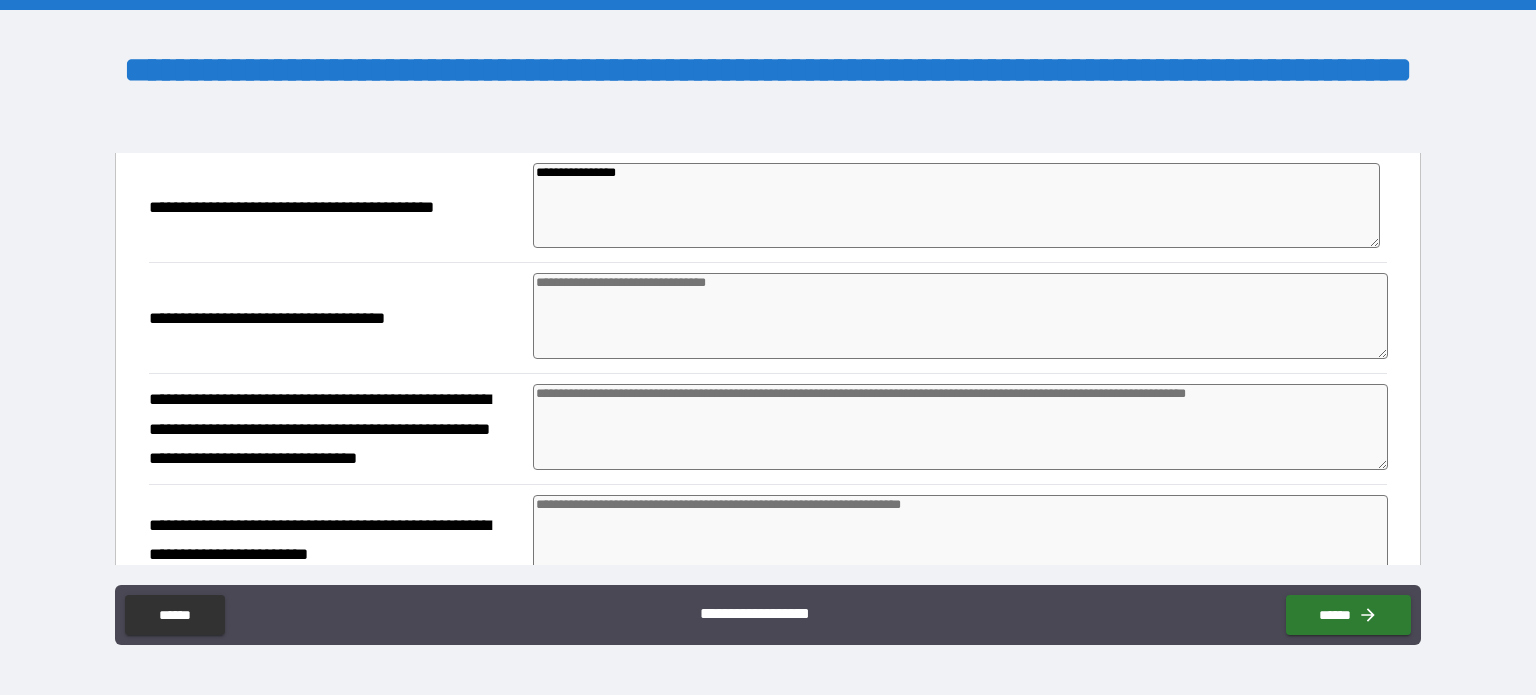 scroll, scrollTop: 300, scrollLeft: 0, axis: vertical 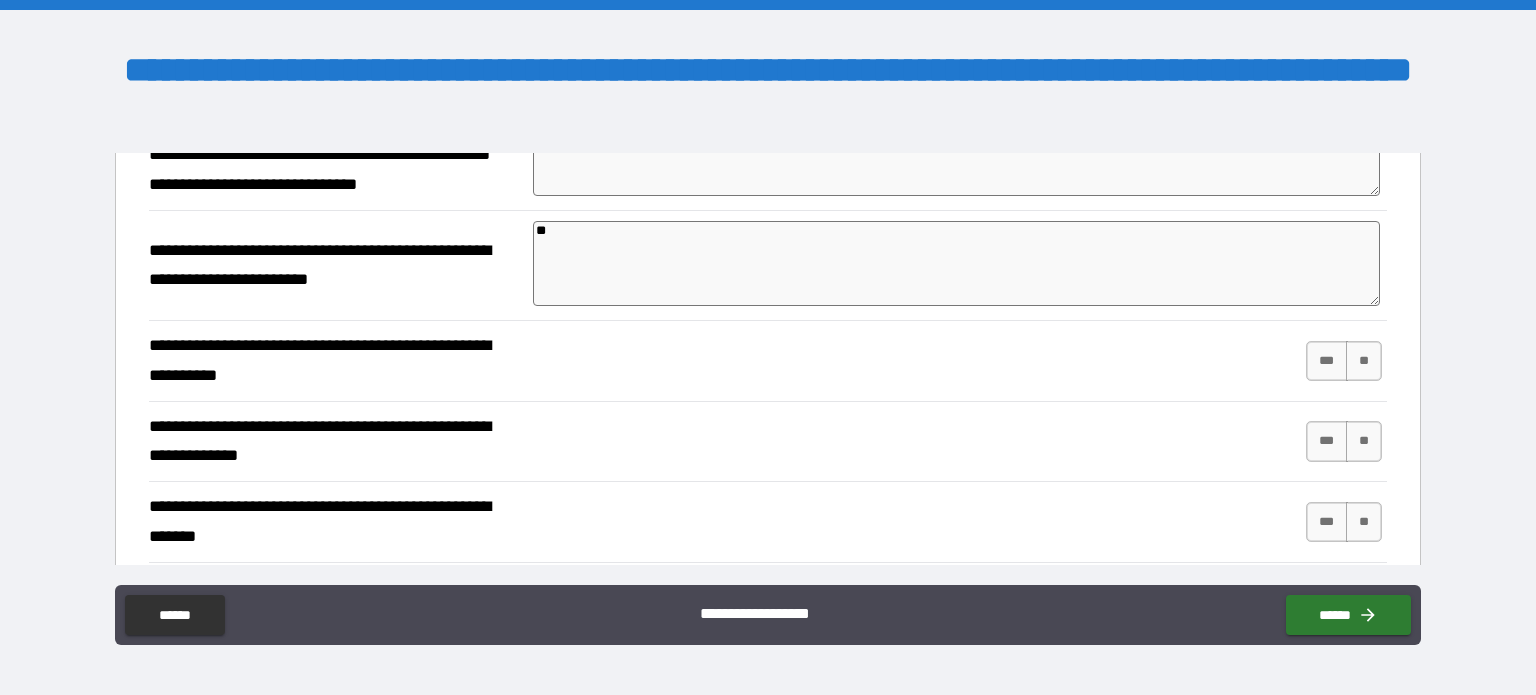 click on "*** **" at bounding box center [1346, 361] 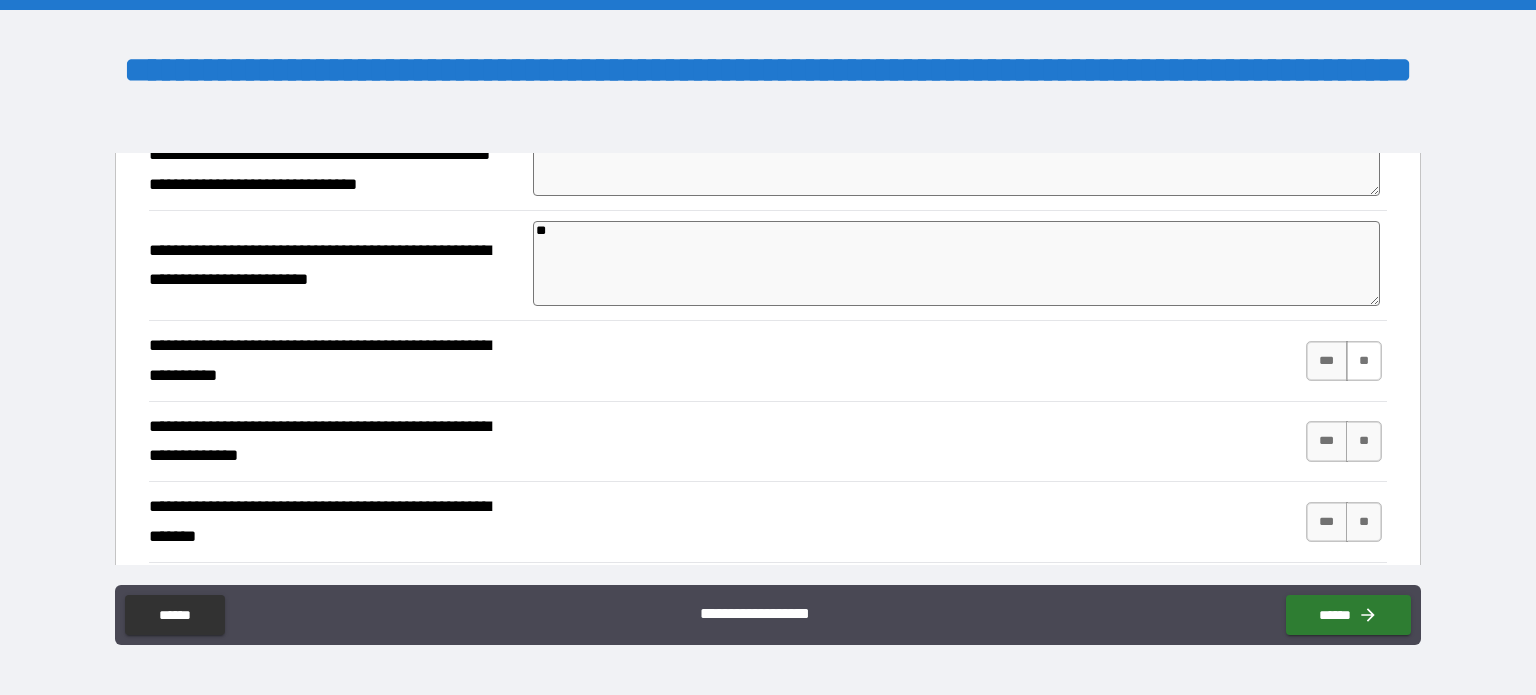 click on "**" at bounding box center [1364, 361] 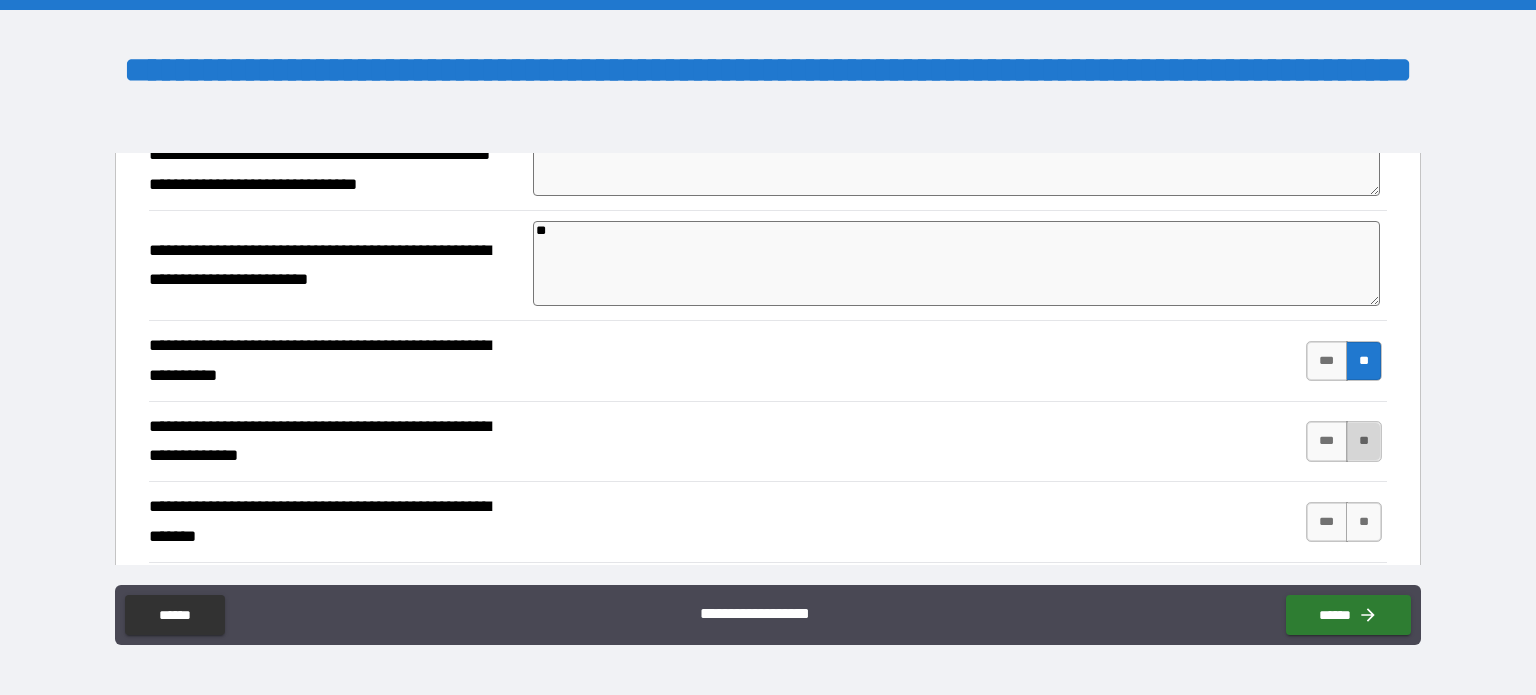 click on "**" at bounding box center [1364, 441] 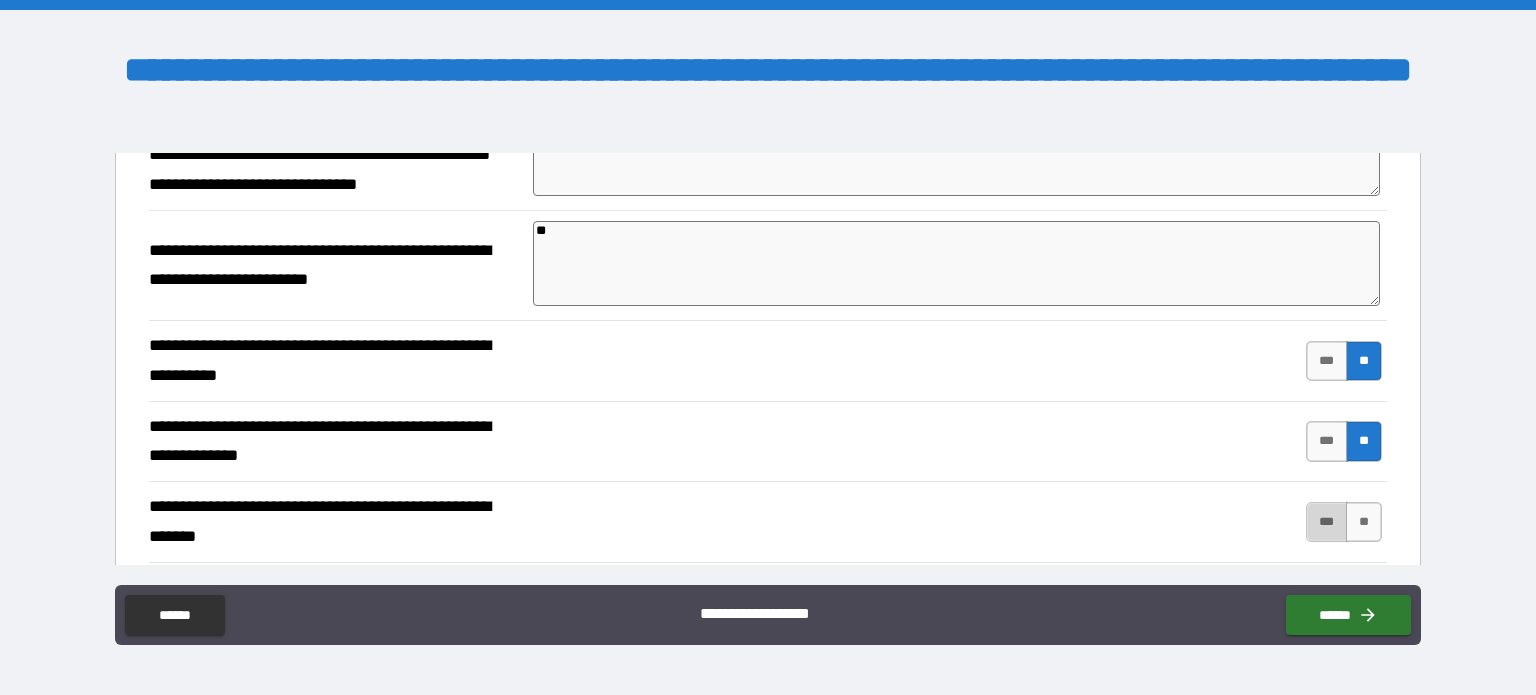 click on "***" at bounding box center (1327, 522) 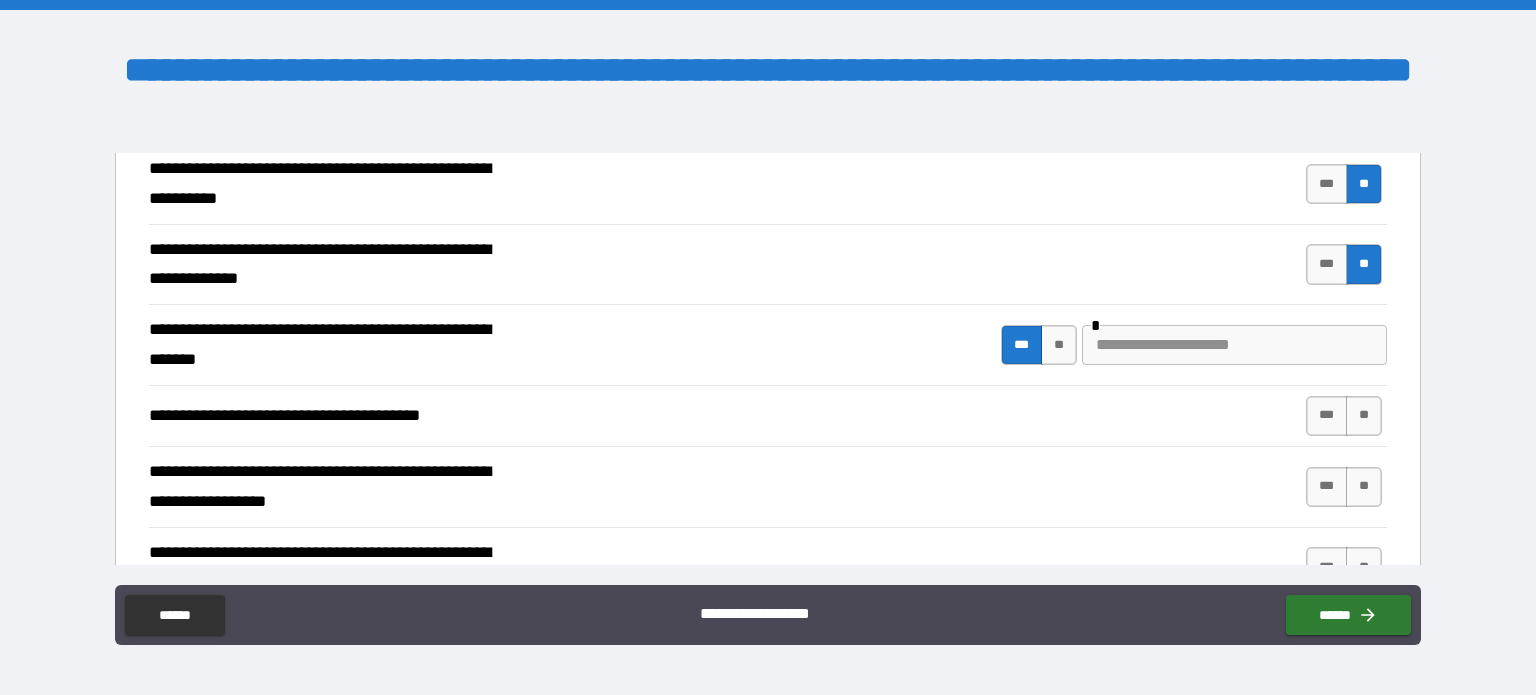 scroll, scrollTop: 731, scrollLeft: 0, axis: vertical 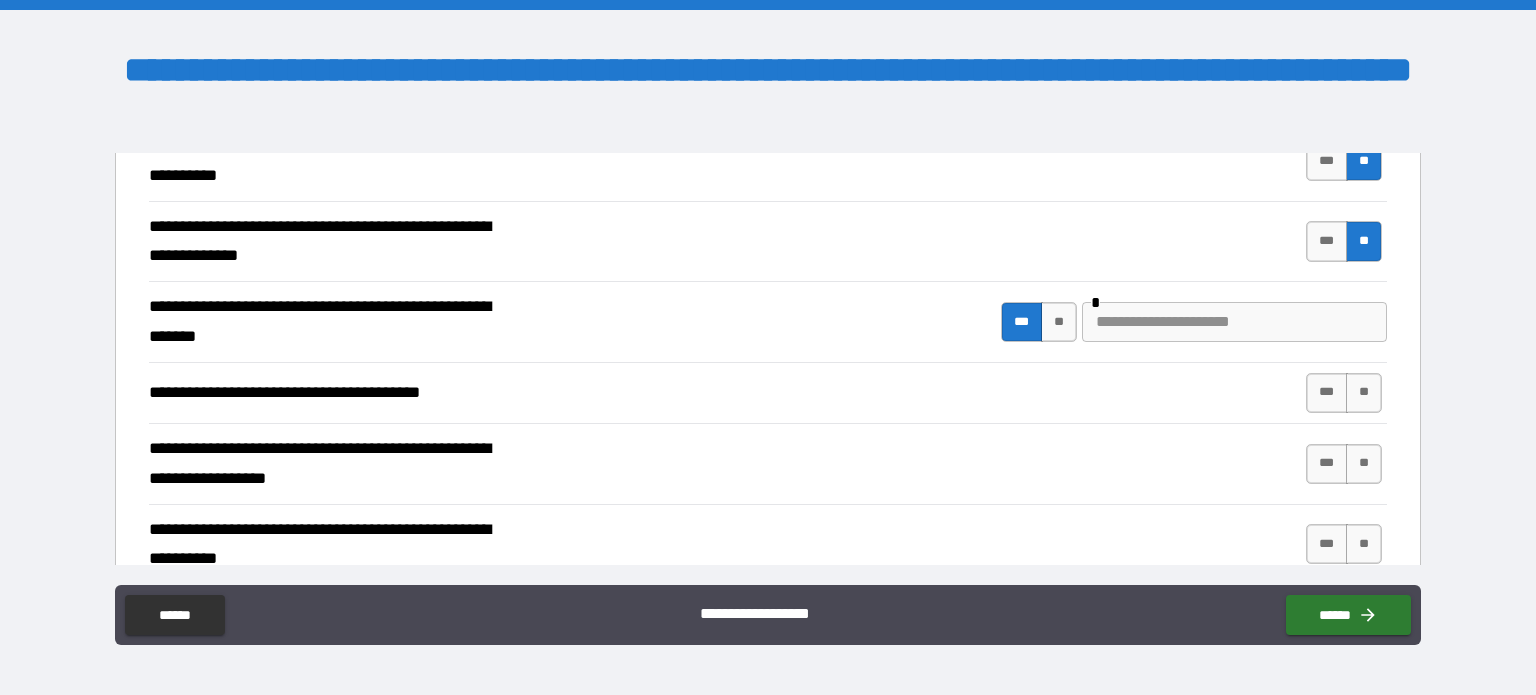 click at bounding box center (1234, 322) 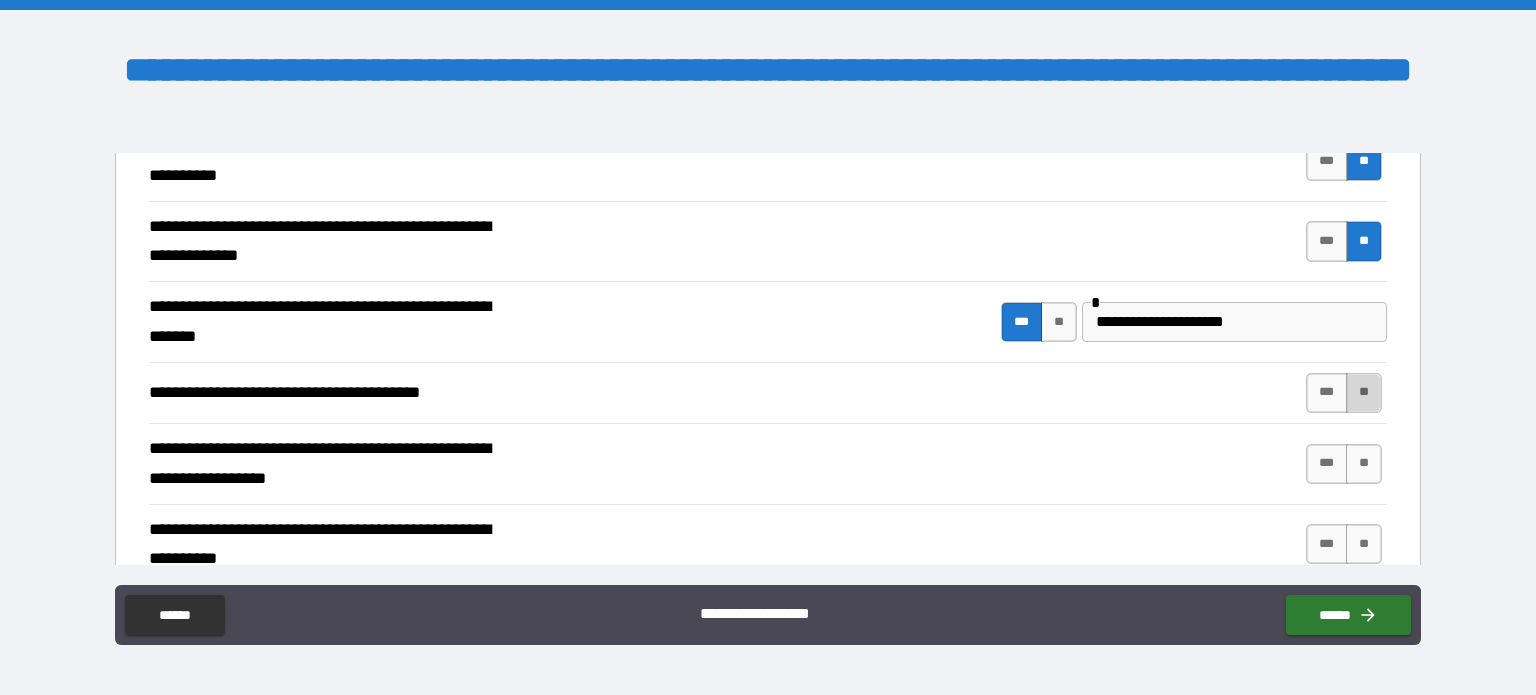 click on "**" at bounding box center (1364, 393) 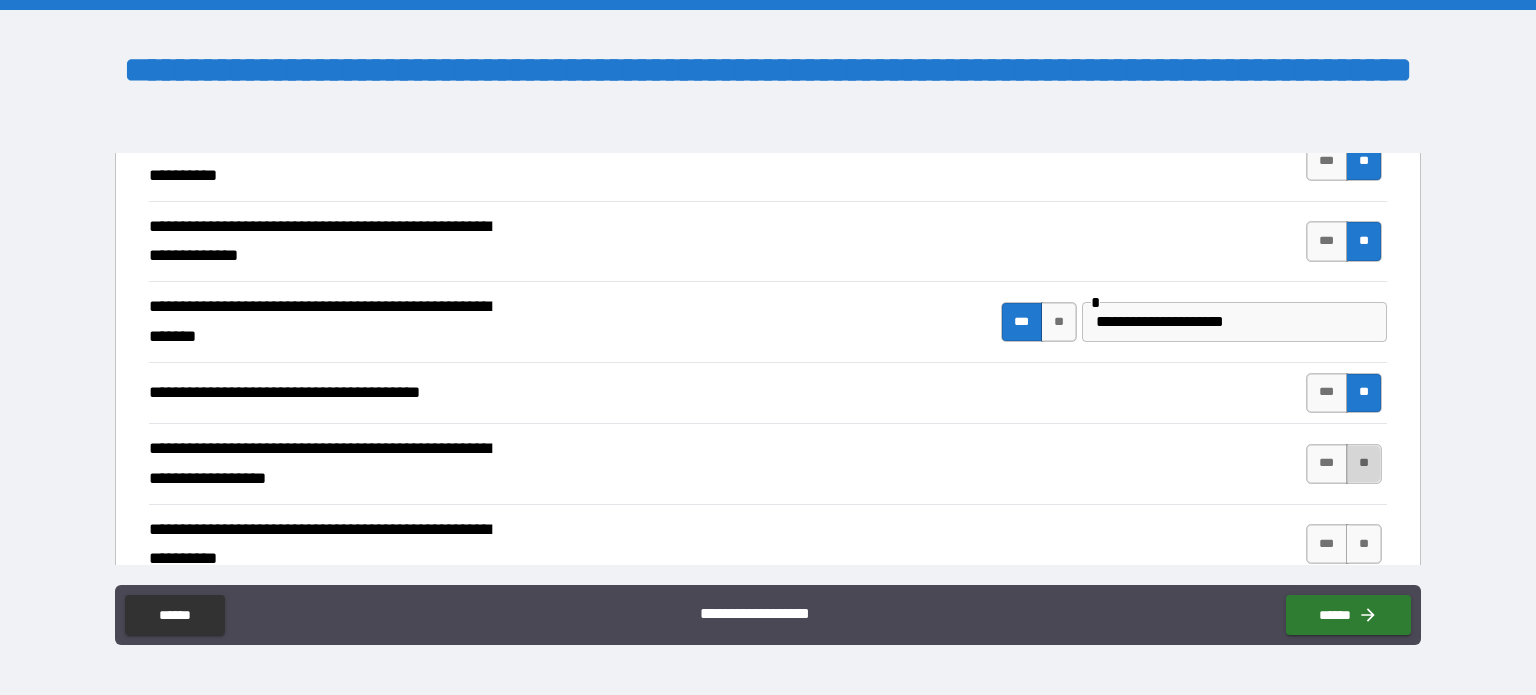 click on "**" at bounding box center [1364, 464] 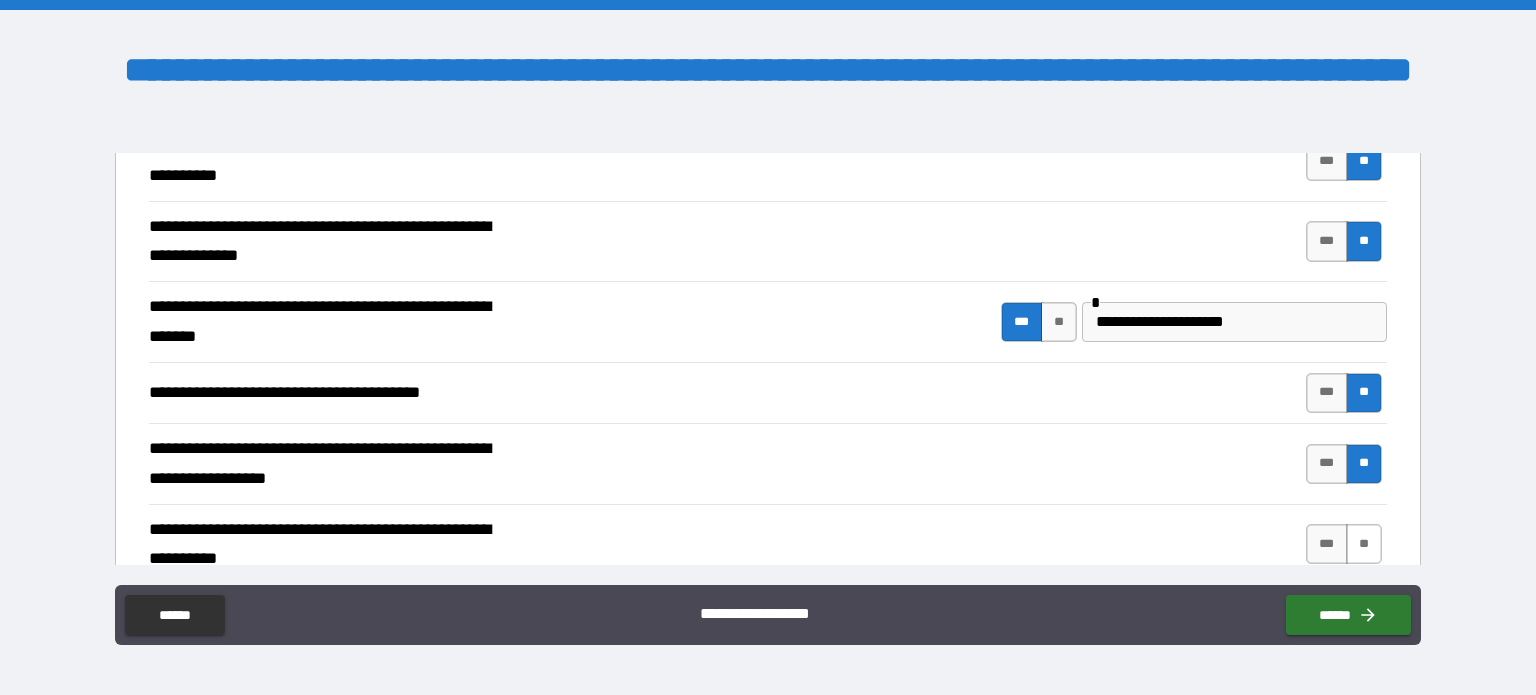 click on "**" at bounding box center [1364, 544] 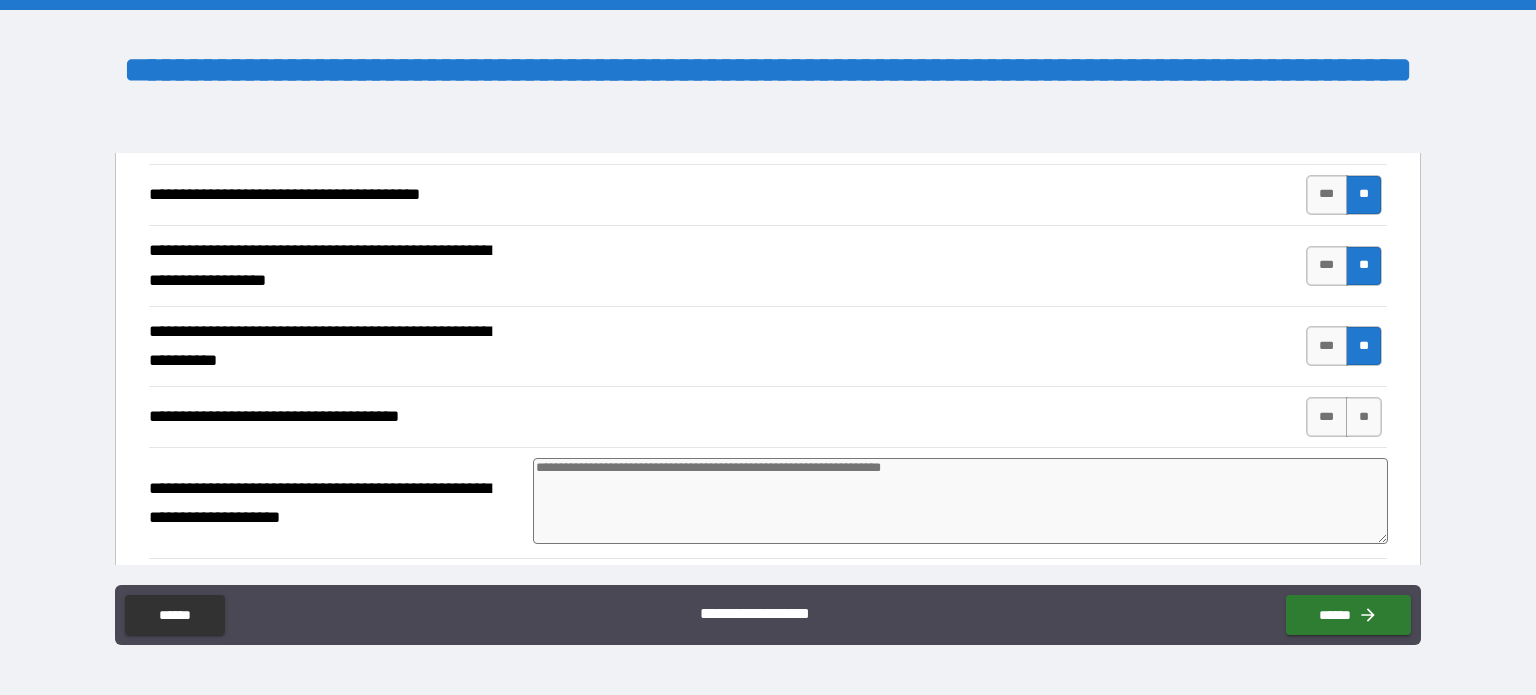 scroll, scrollTop: 931, scrollLeft: 0, axis: vertical 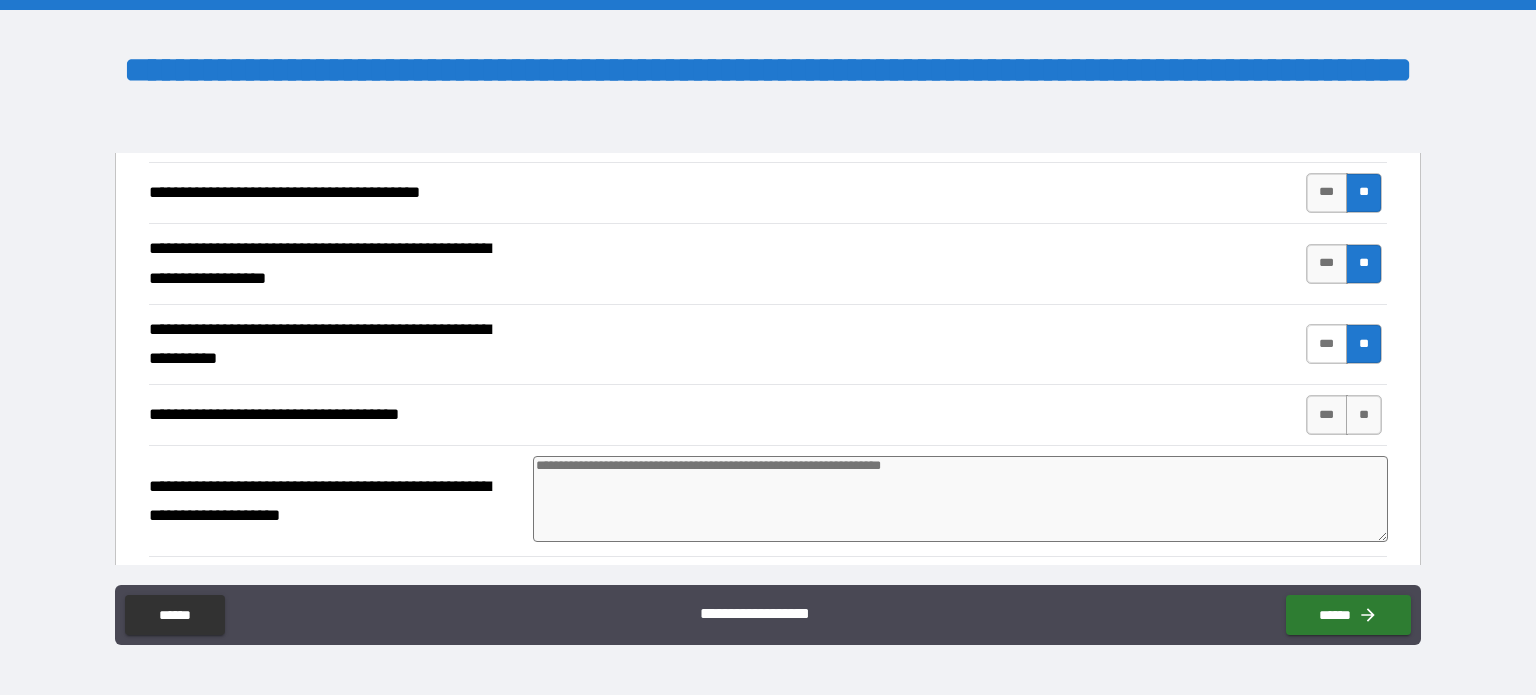 click on "***" at bounding box center (1327, 344) 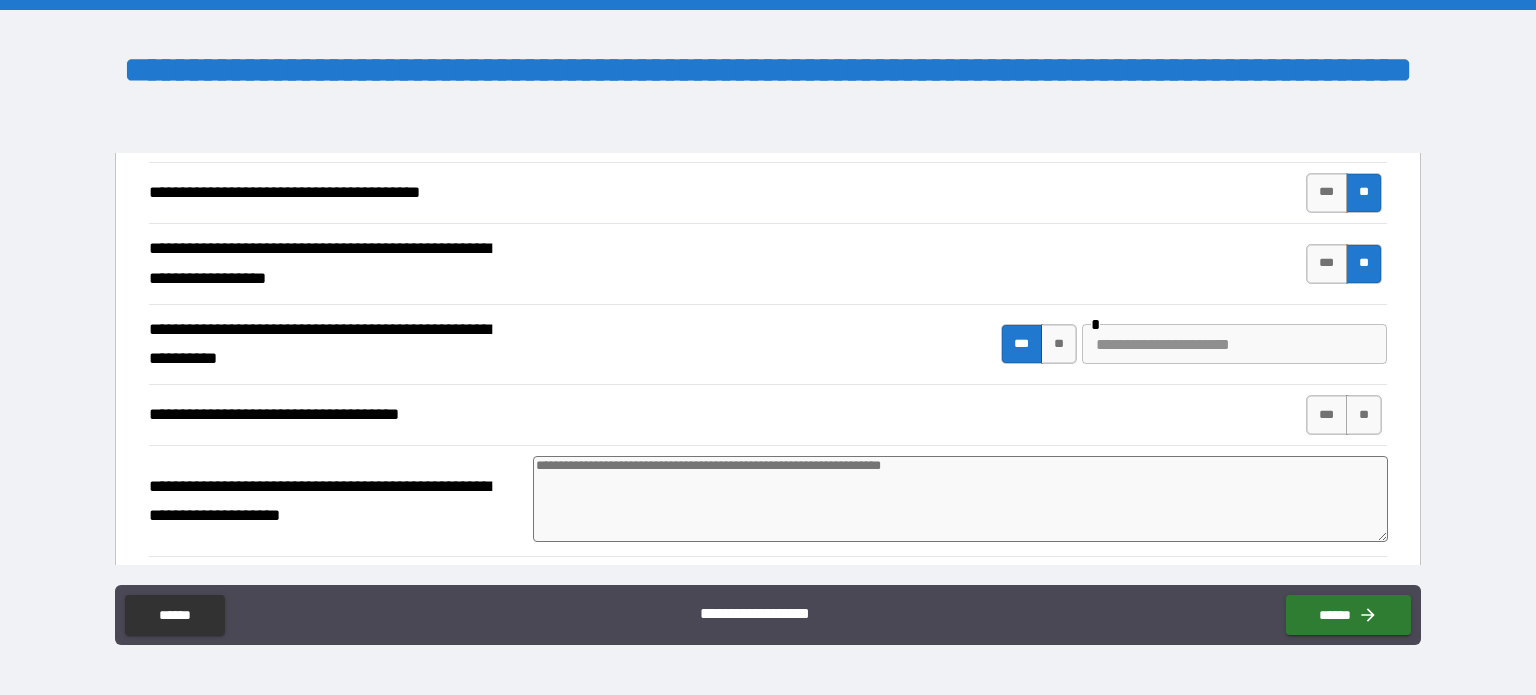 click at bounding box center (1234, 344) 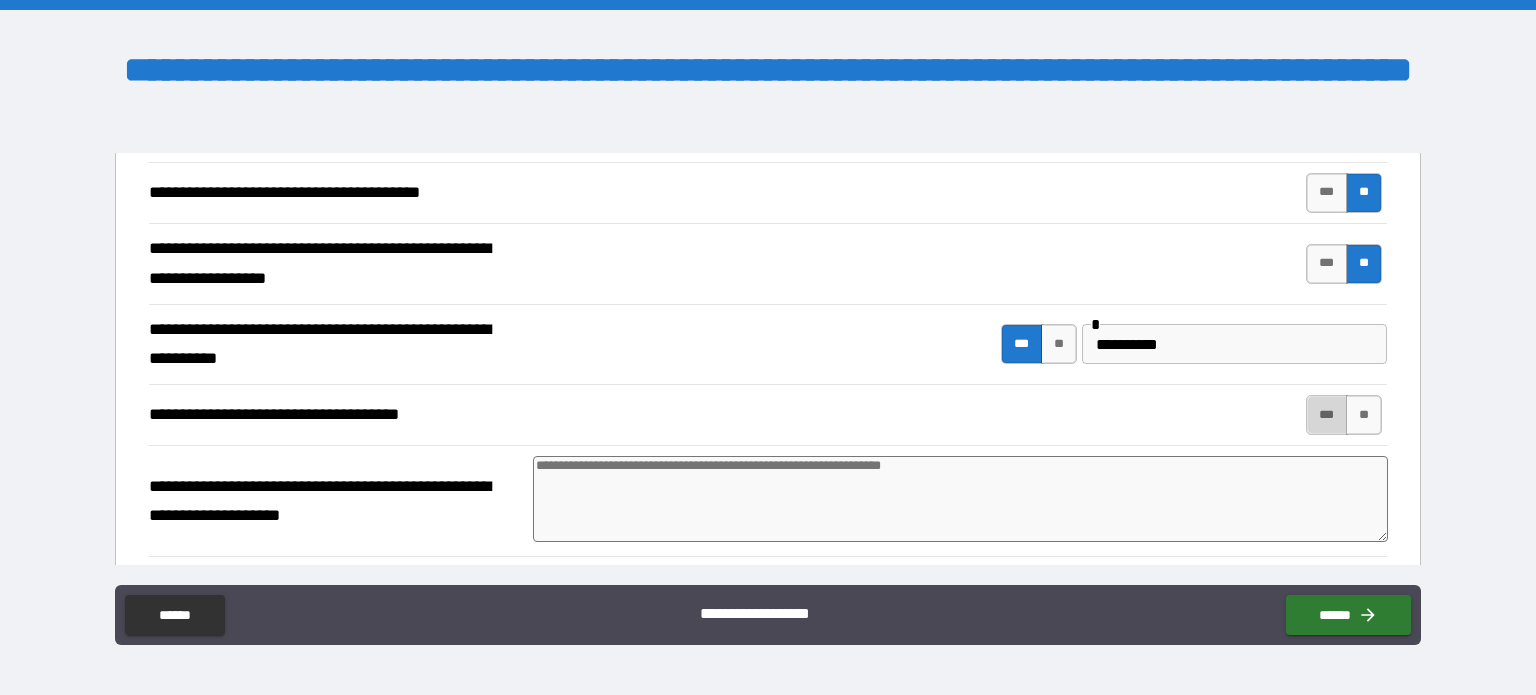 drag, startPoint x: 1330, startPoint y: 413, endPoint x: 1287, endPoint y: 445, distance: 53.600372 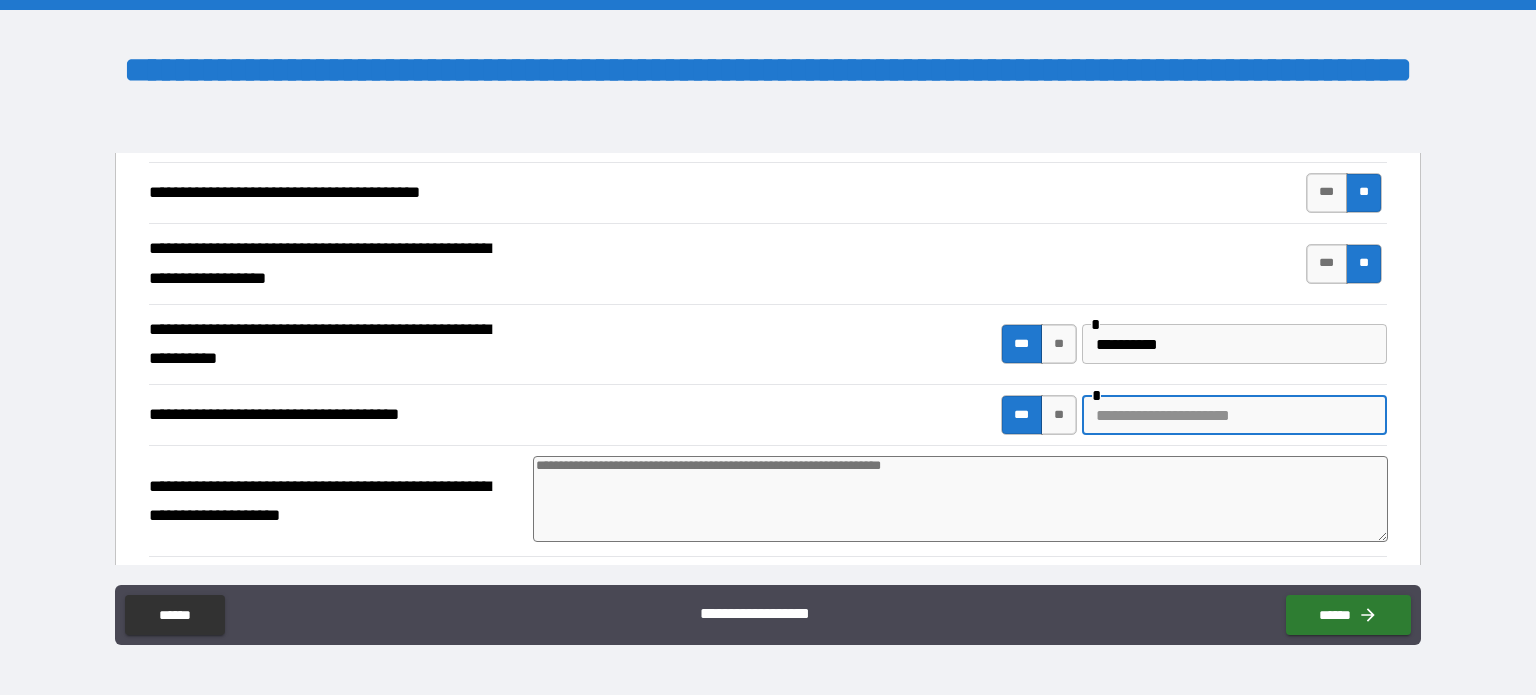 click at bounding box center [1234, 415] 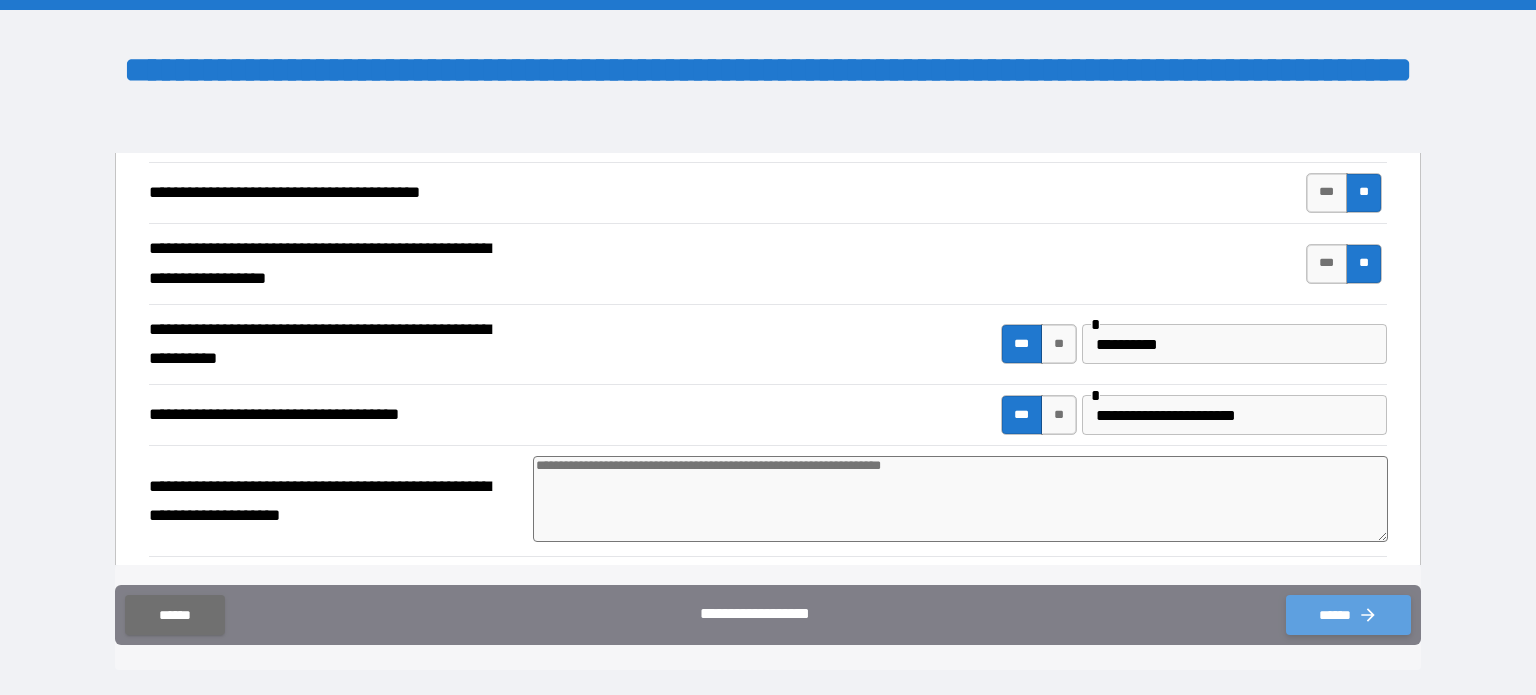 click on "******" at bounding box center (1348, 615) 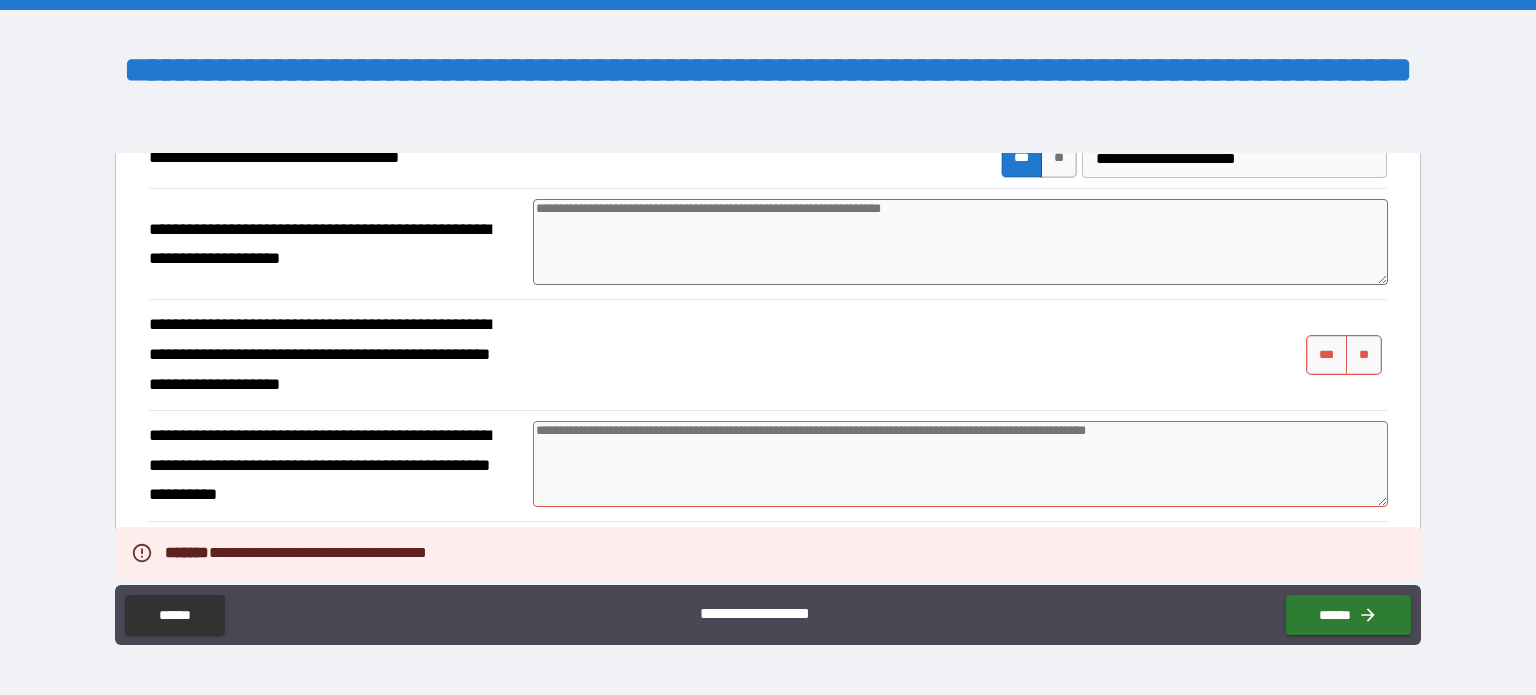 scroll, scrollTop: 1231, scrollLeft: 0, axis: vertical 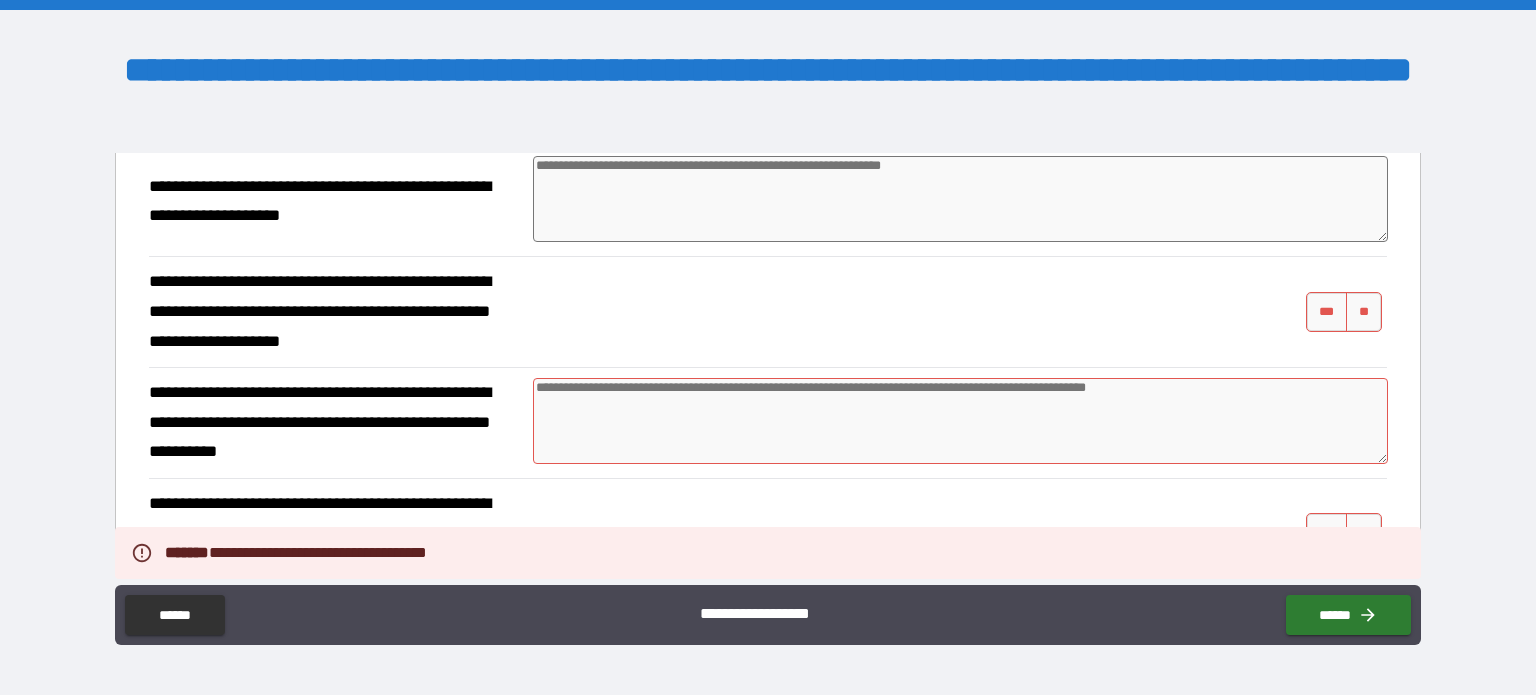 click at bounding box center (961, 421) 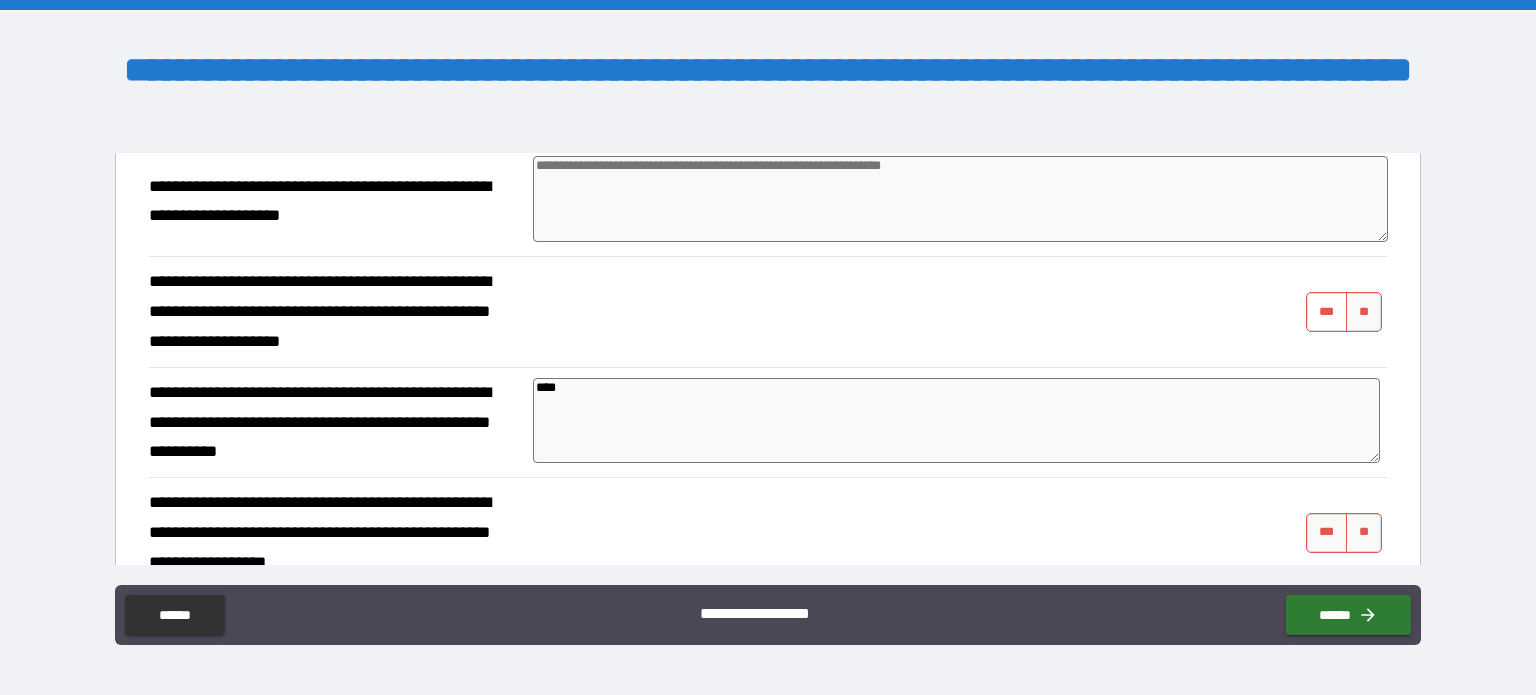 click on "***" at bounding box center [1327, 312] 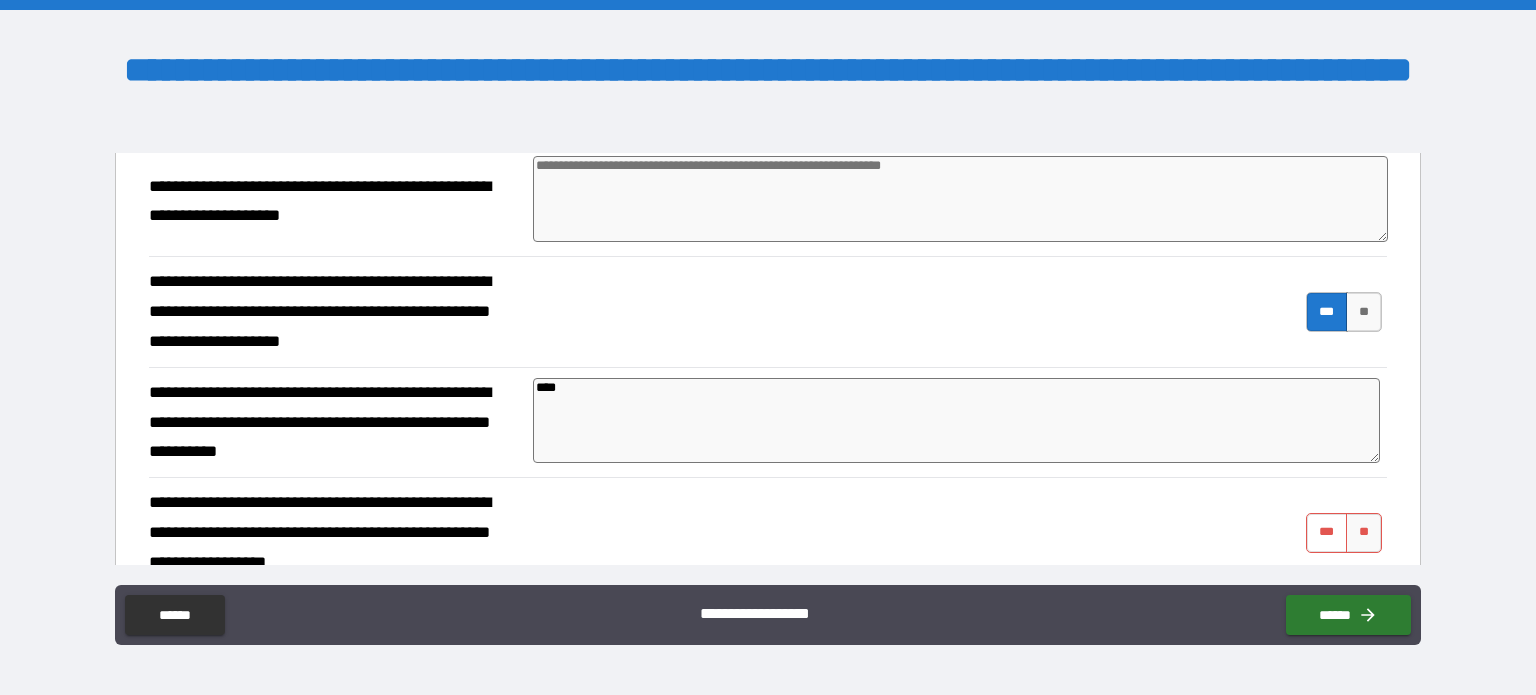 click on "***" at bounding box center (1327, 533) 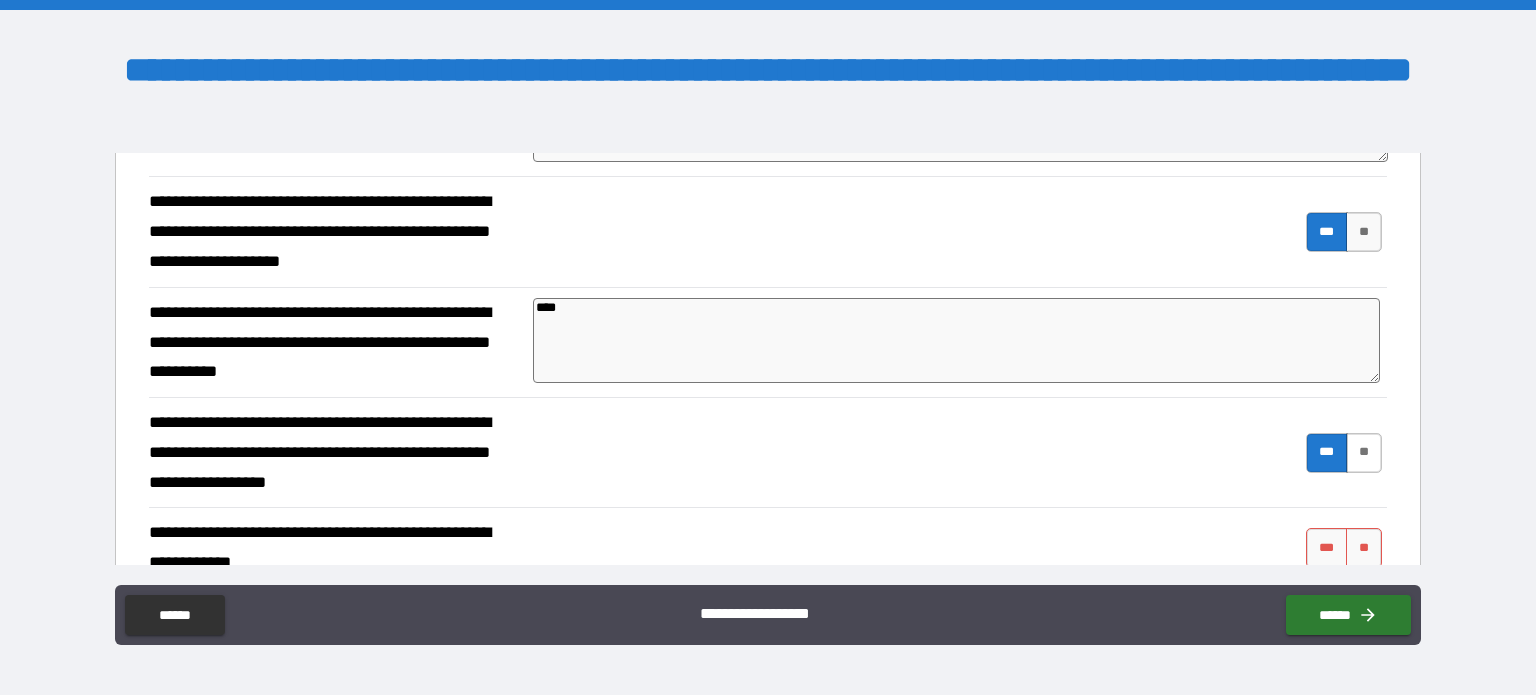 scroll, scrollTop: 1431, scrollLeft: 0, axis: vertical 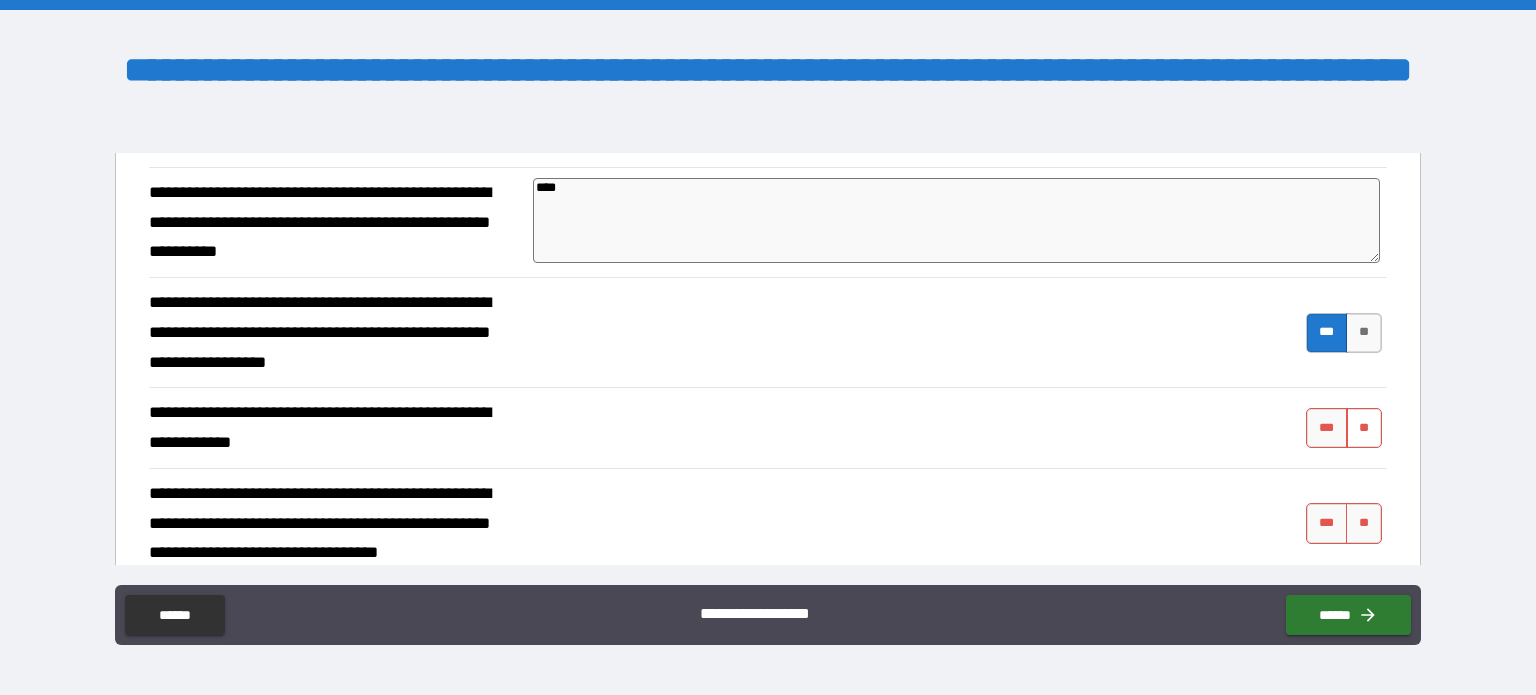 click on "**" at bounding box center [1364, 428] 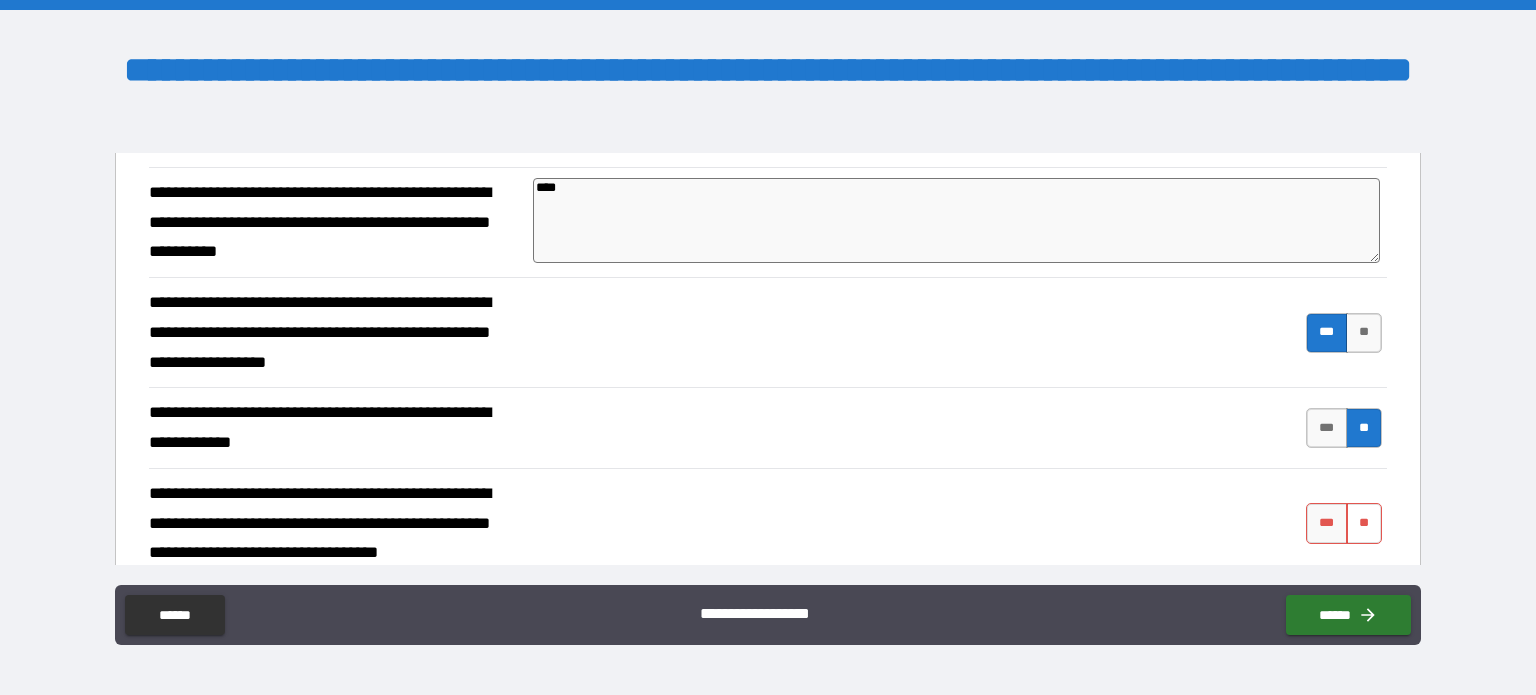 click on "**" at bounding box center [1364, 523] 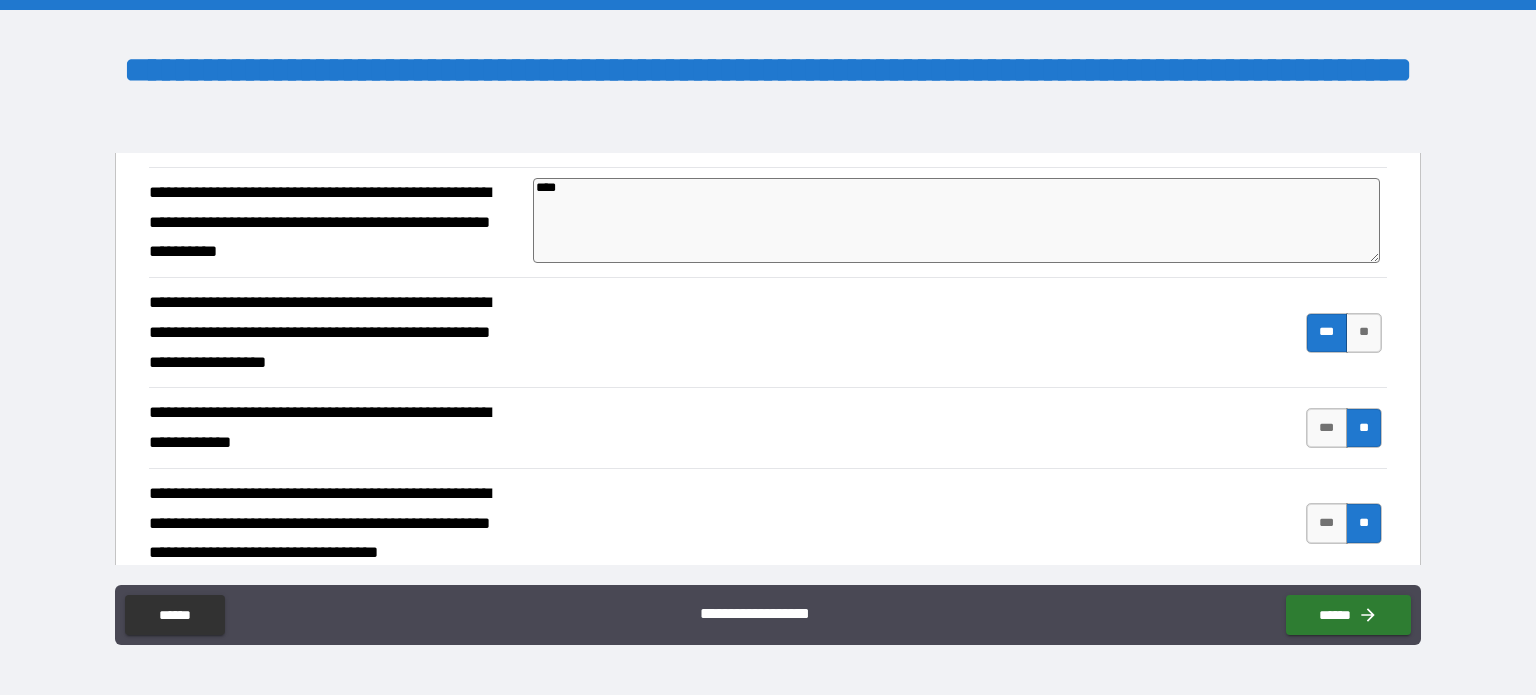 scroll, scrollTop: 1731, scrollLeft: 0, axis: vertical 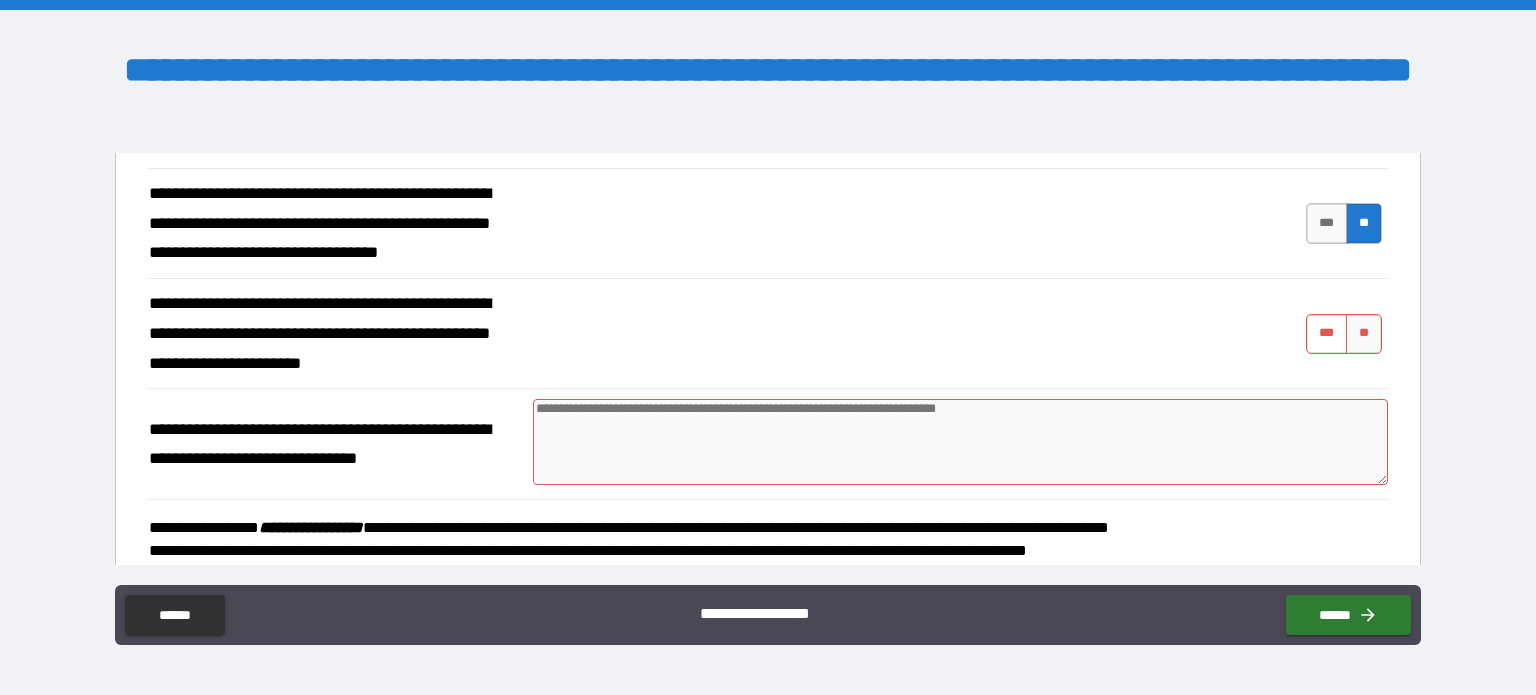 click on "***" at bounding box center [1327, 334] 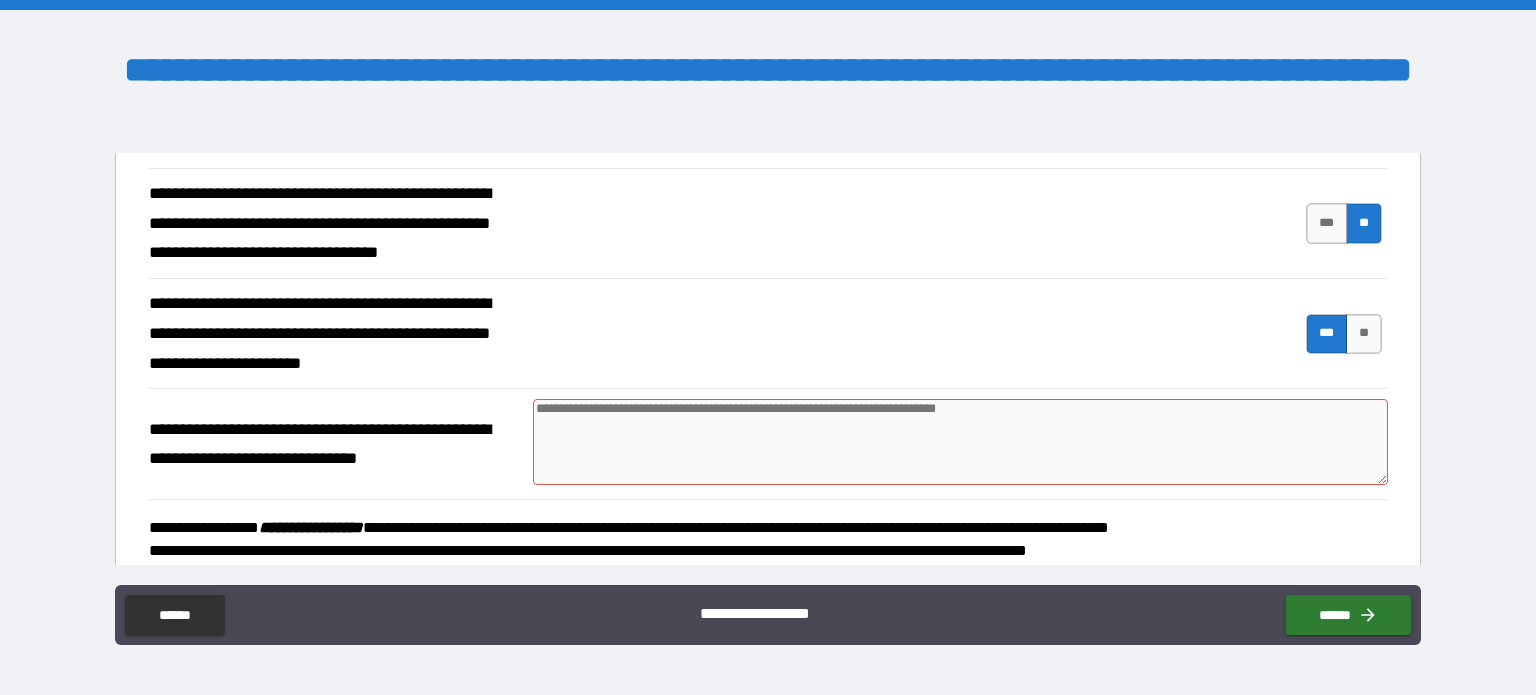 click at bounding box center (961, 442) 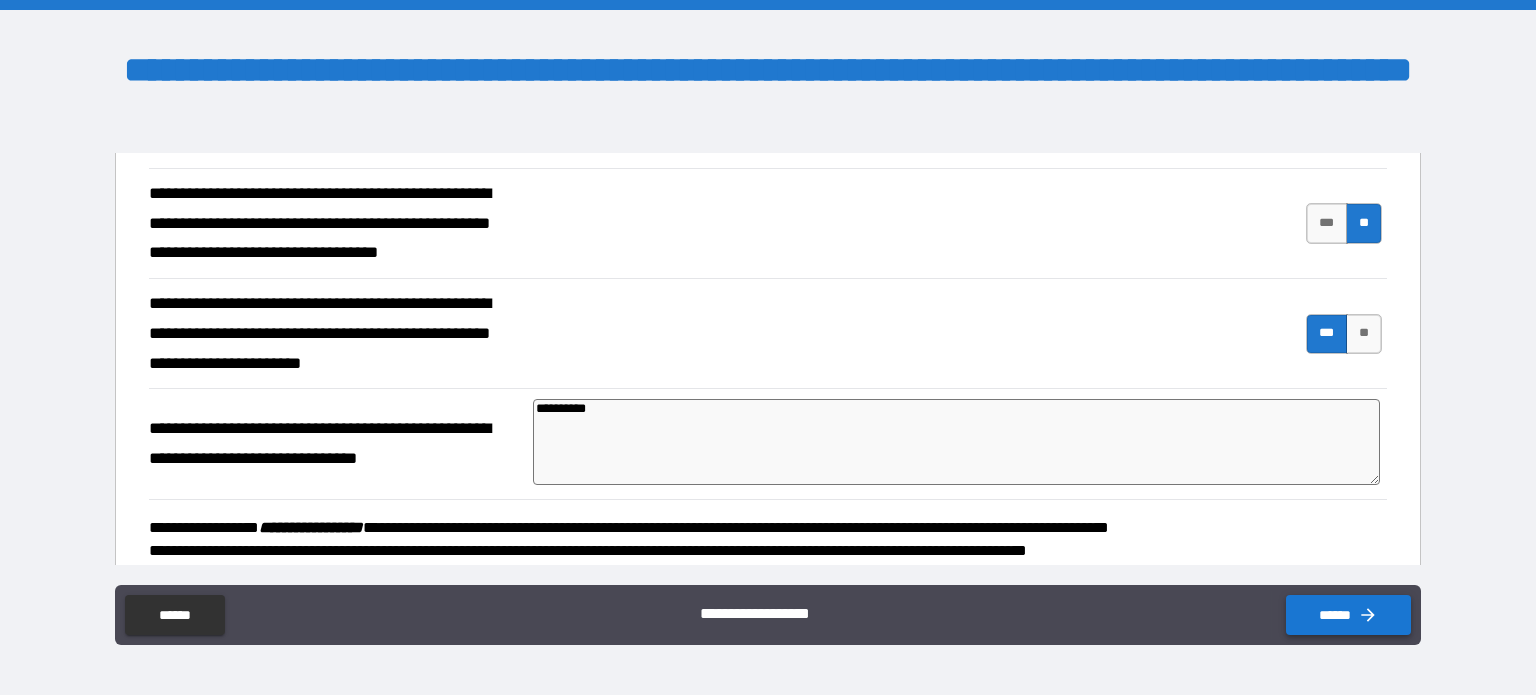 click on "******" at bounding box center (1348, 615) 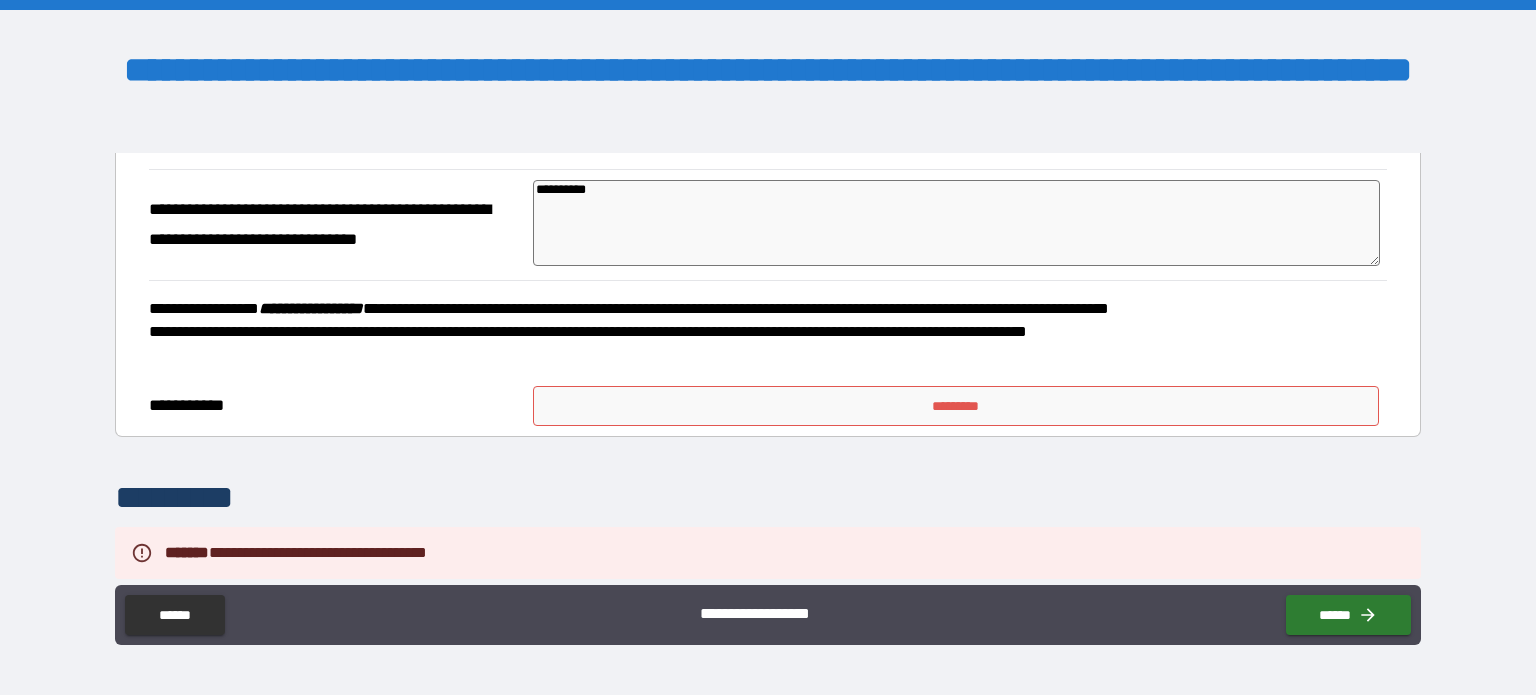 scroll, scrollTop: 2031, scrollLeft: 0, axis: vertical 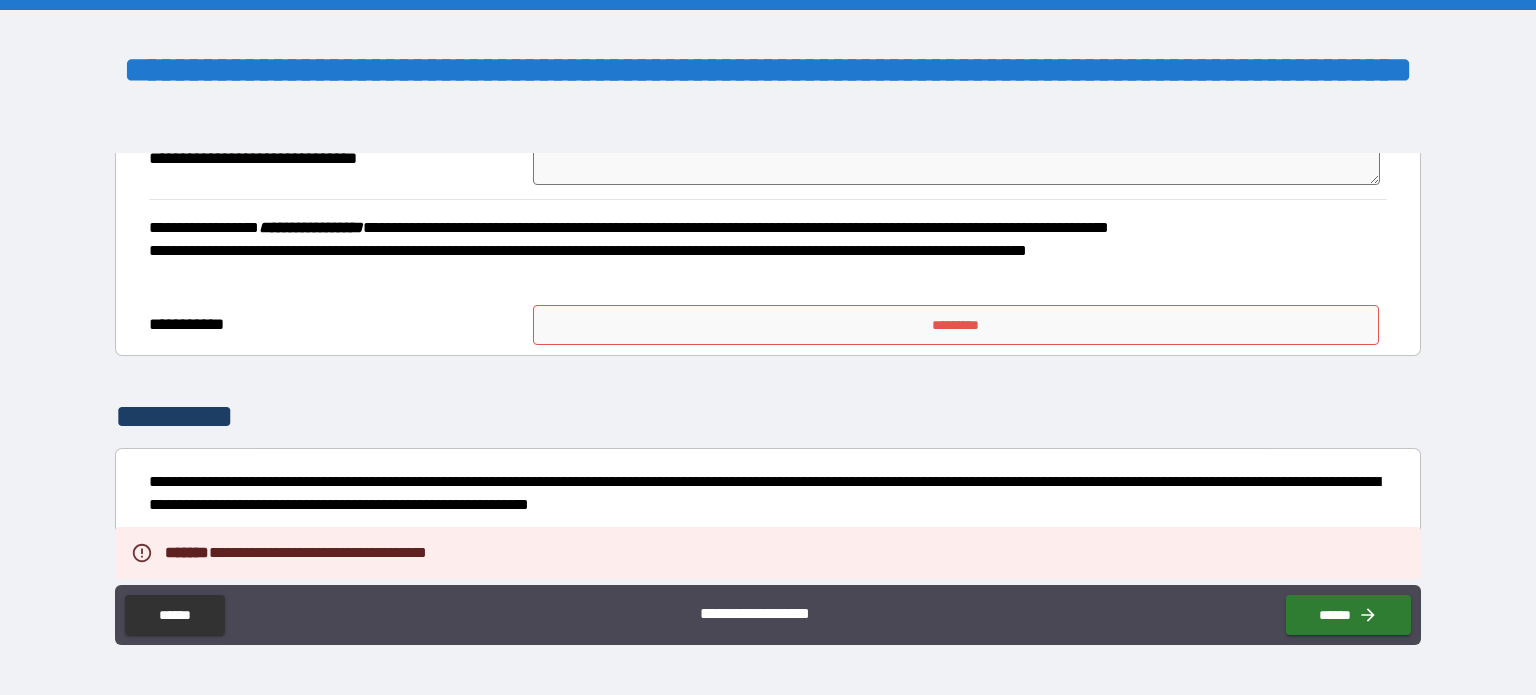 click on "*********" at bounding box center [956, 325] 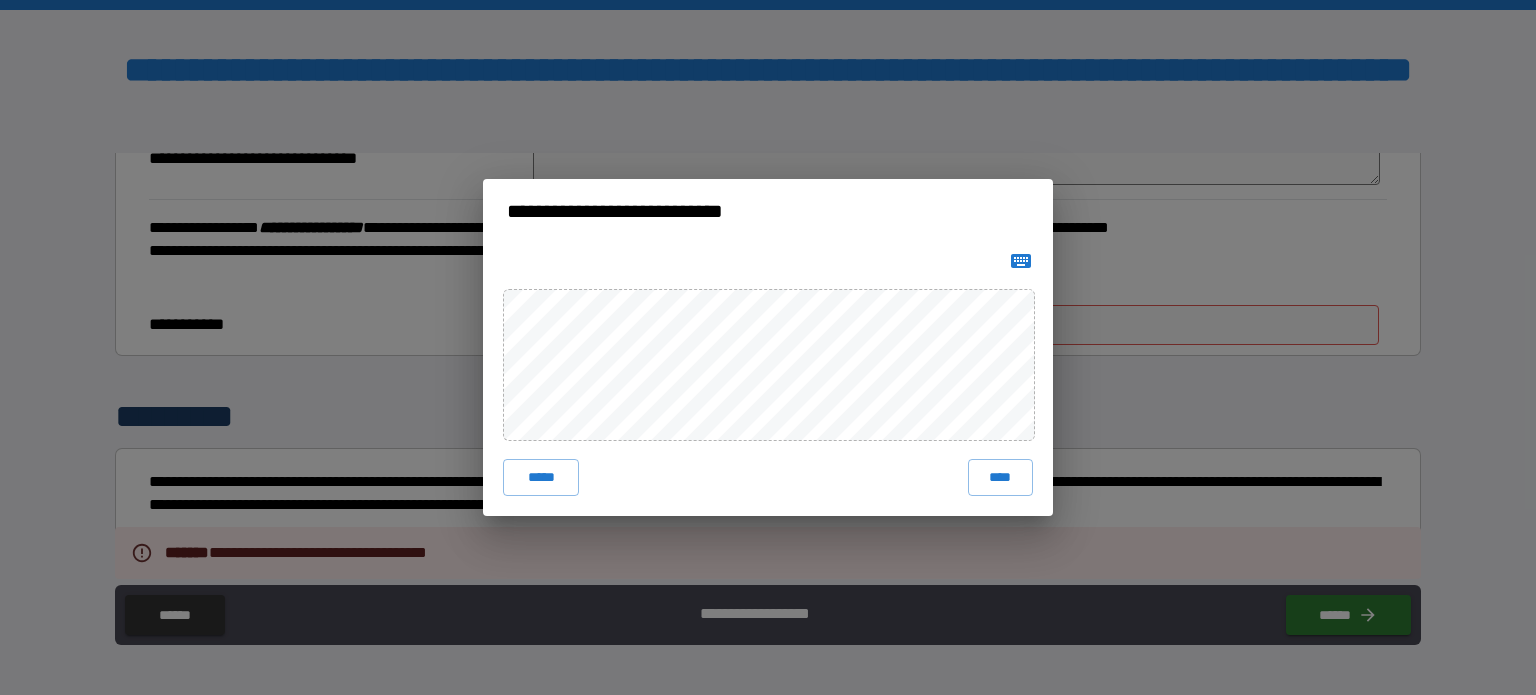 click on "**********" at bounding box center (768, 347) 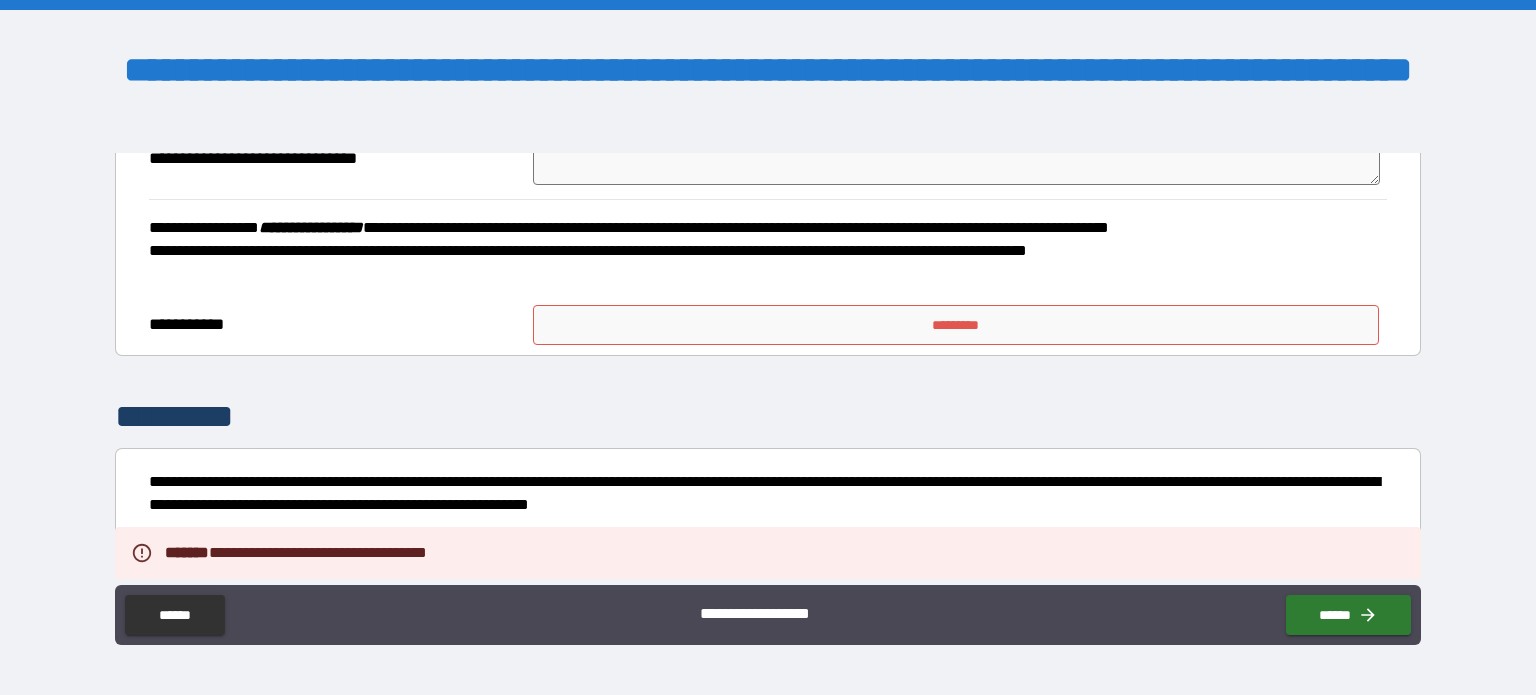 drag, startPoint x: 602, startPoint y: 370, endPoint x: 612, endPoint y: 344, distance: 27.856777 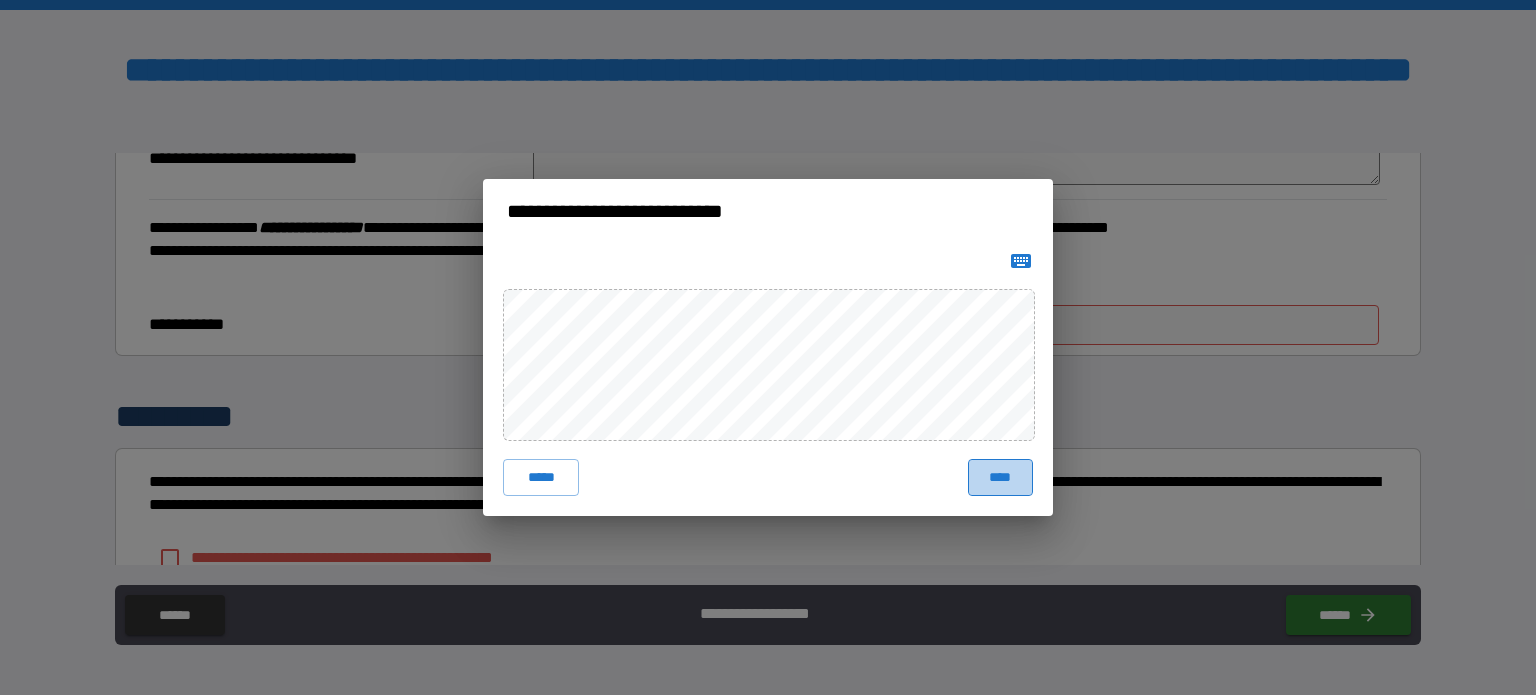 click on "****" at bounding box center (1000, 477) 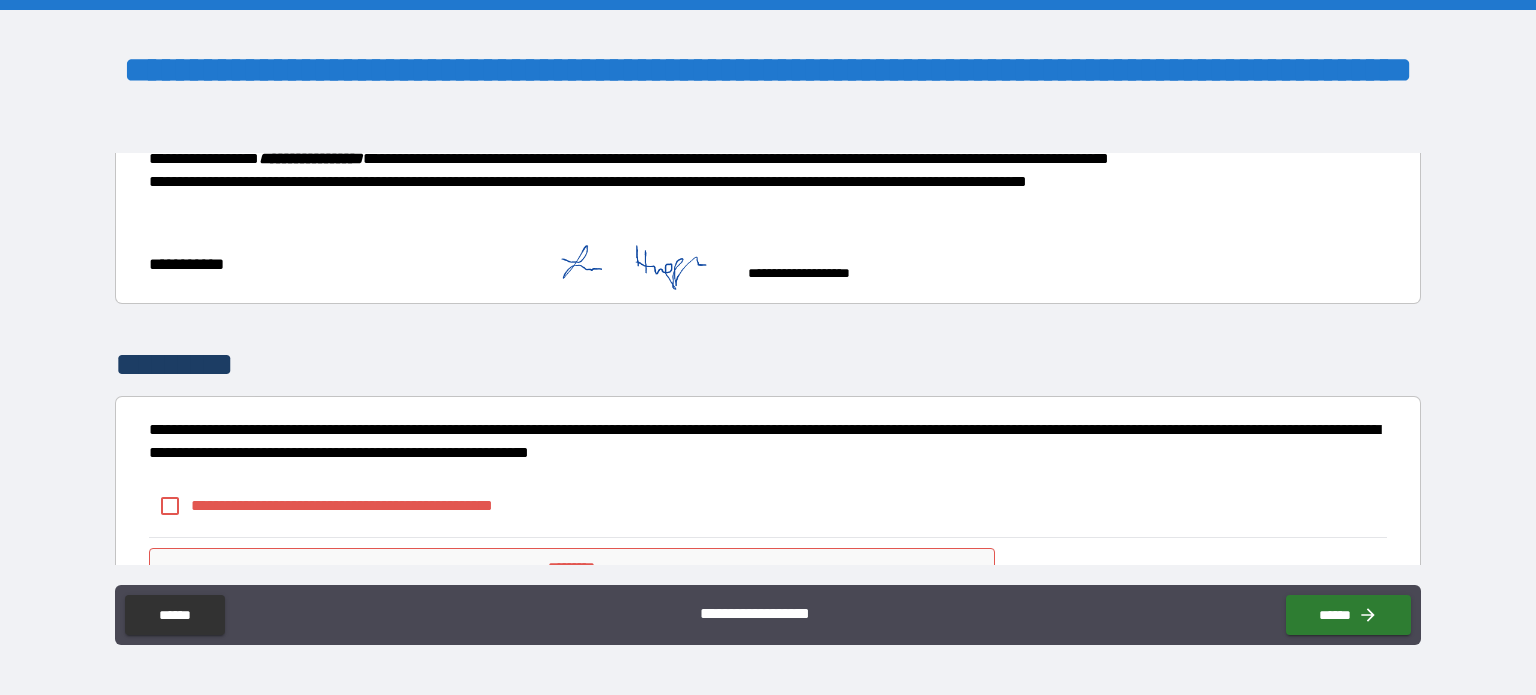 scroll, scrollTop: 2188, scrollLeft: 0, axis: vertical 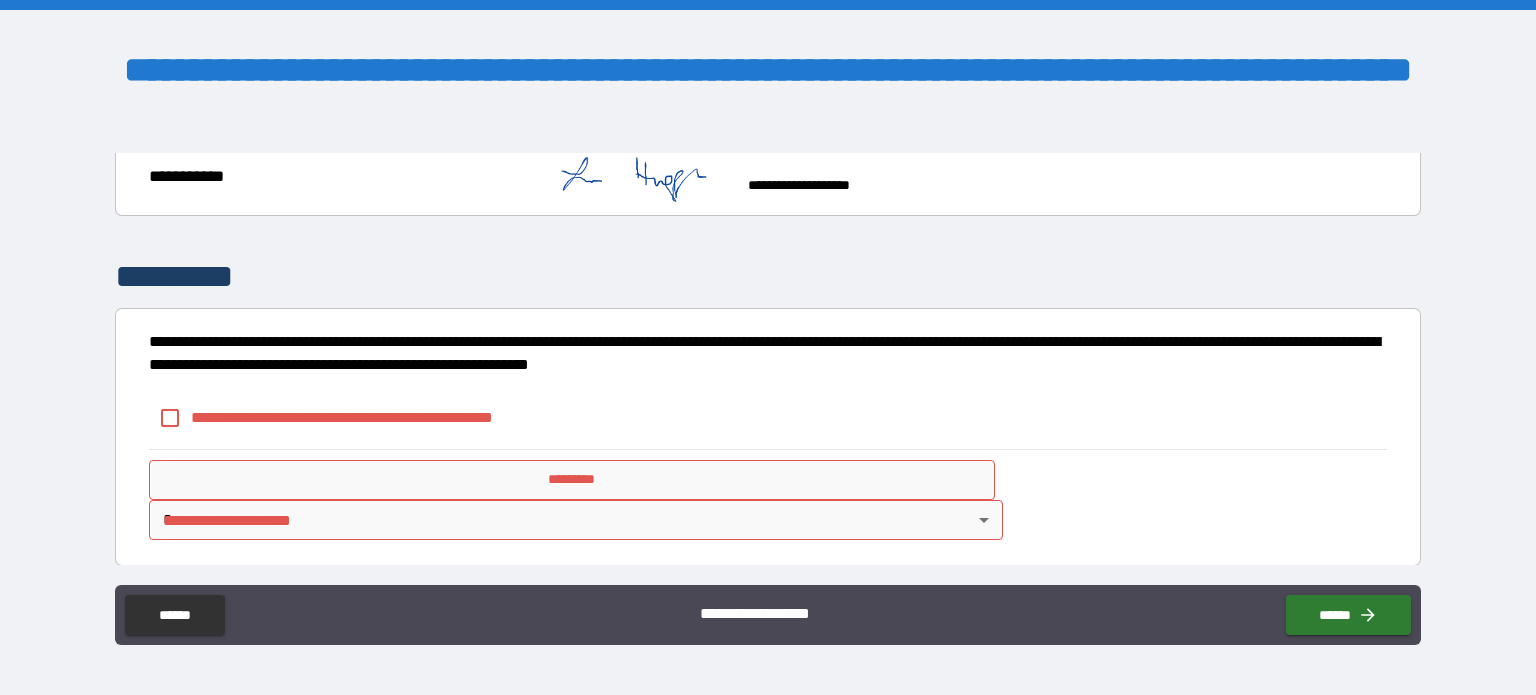 click on "**********" at bounding box center [375, 417] 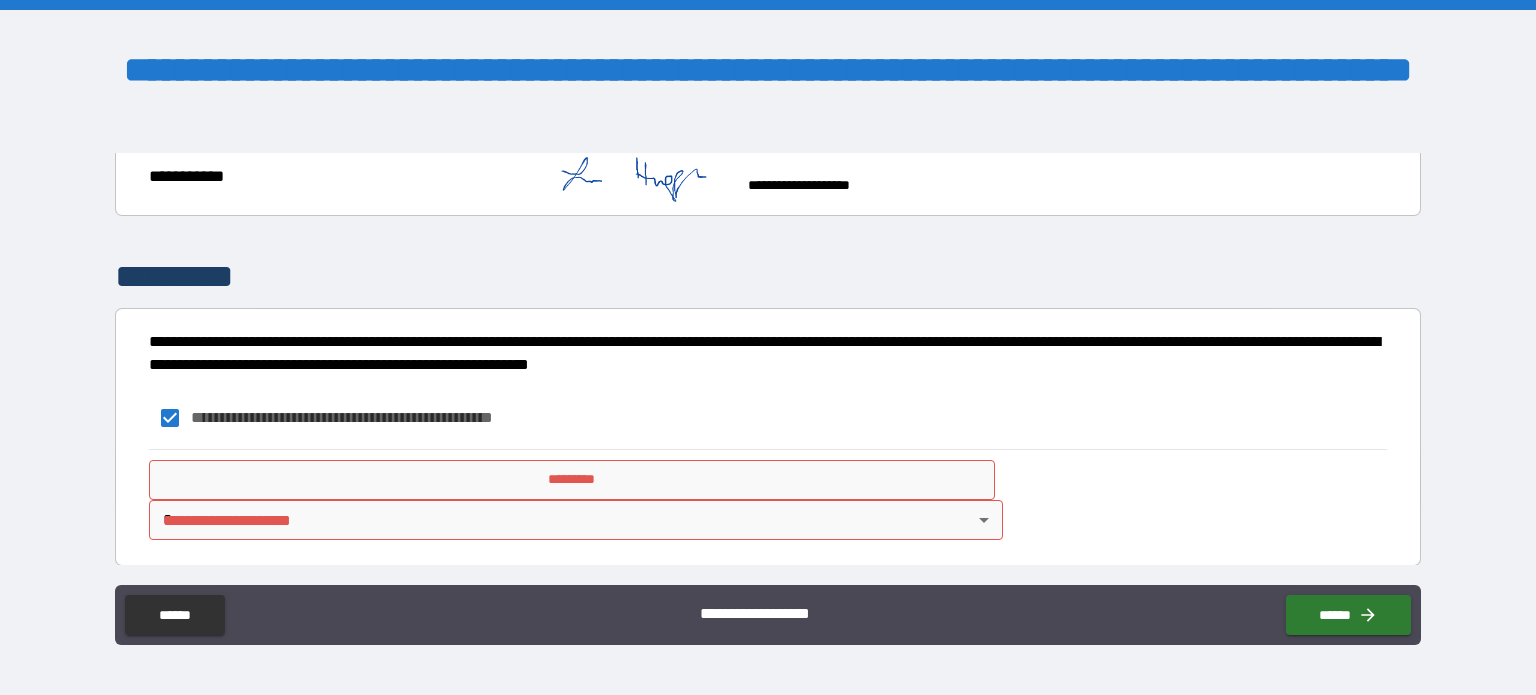 click on "*********" at bounding box center (572, 480) 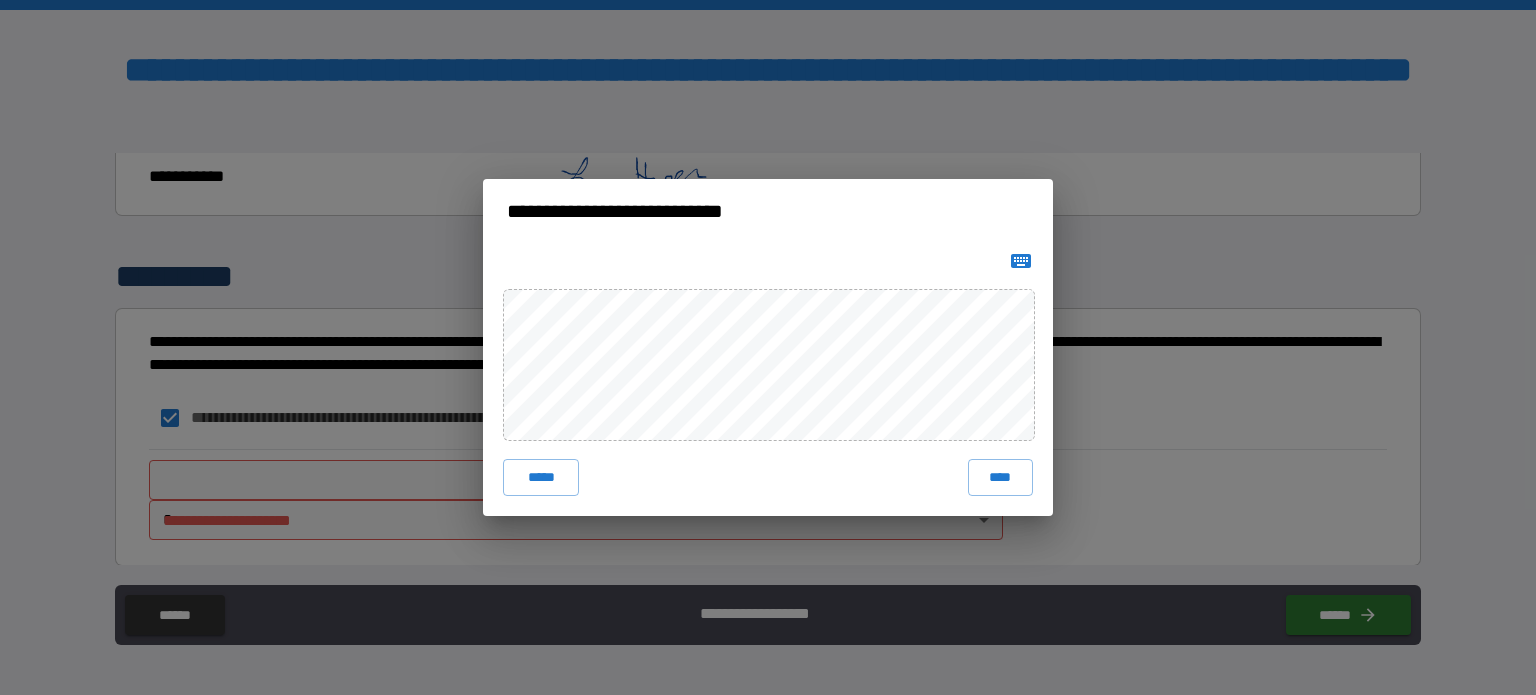 drag, startPoint x: 1024, startPoint y: 459, endPoint x: 999, endPoint y: 479, distance: 32.01562 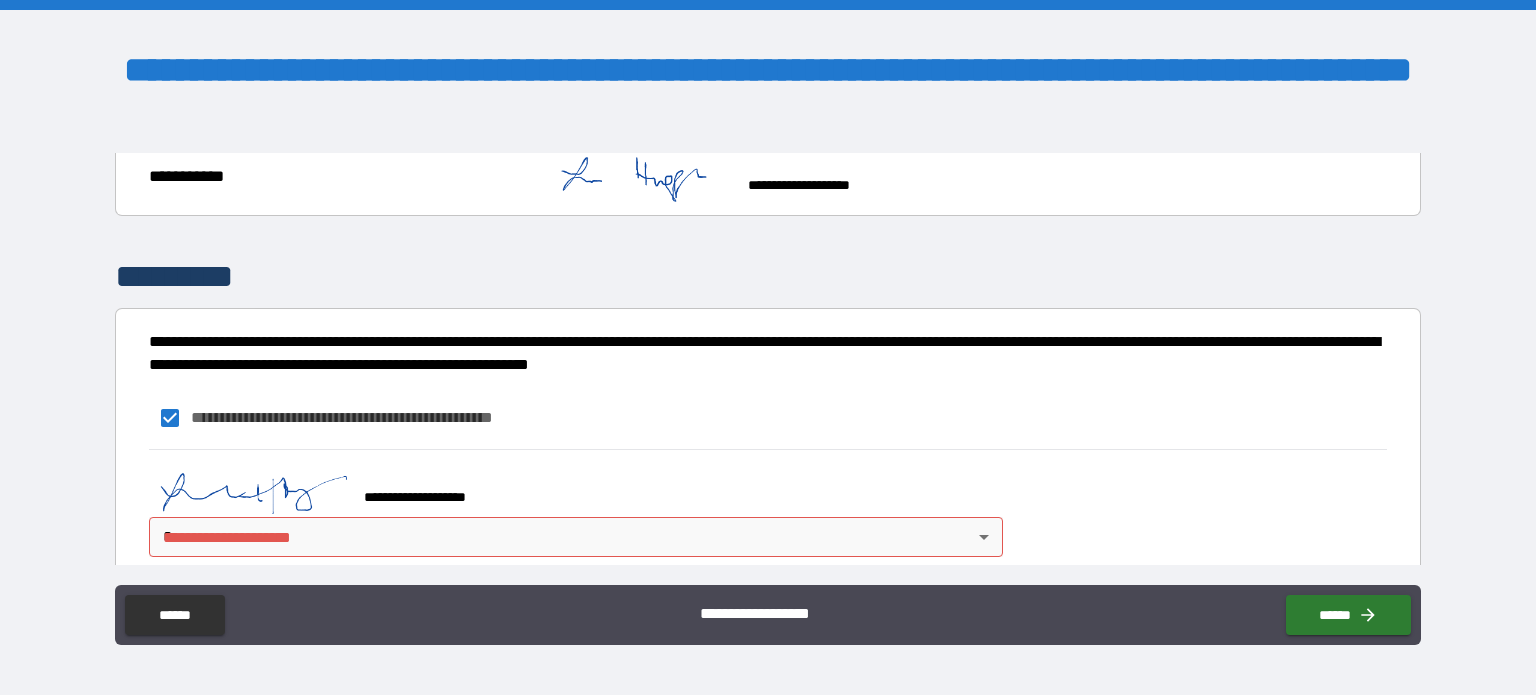 click on "**********" at bounding box center (768, 347) 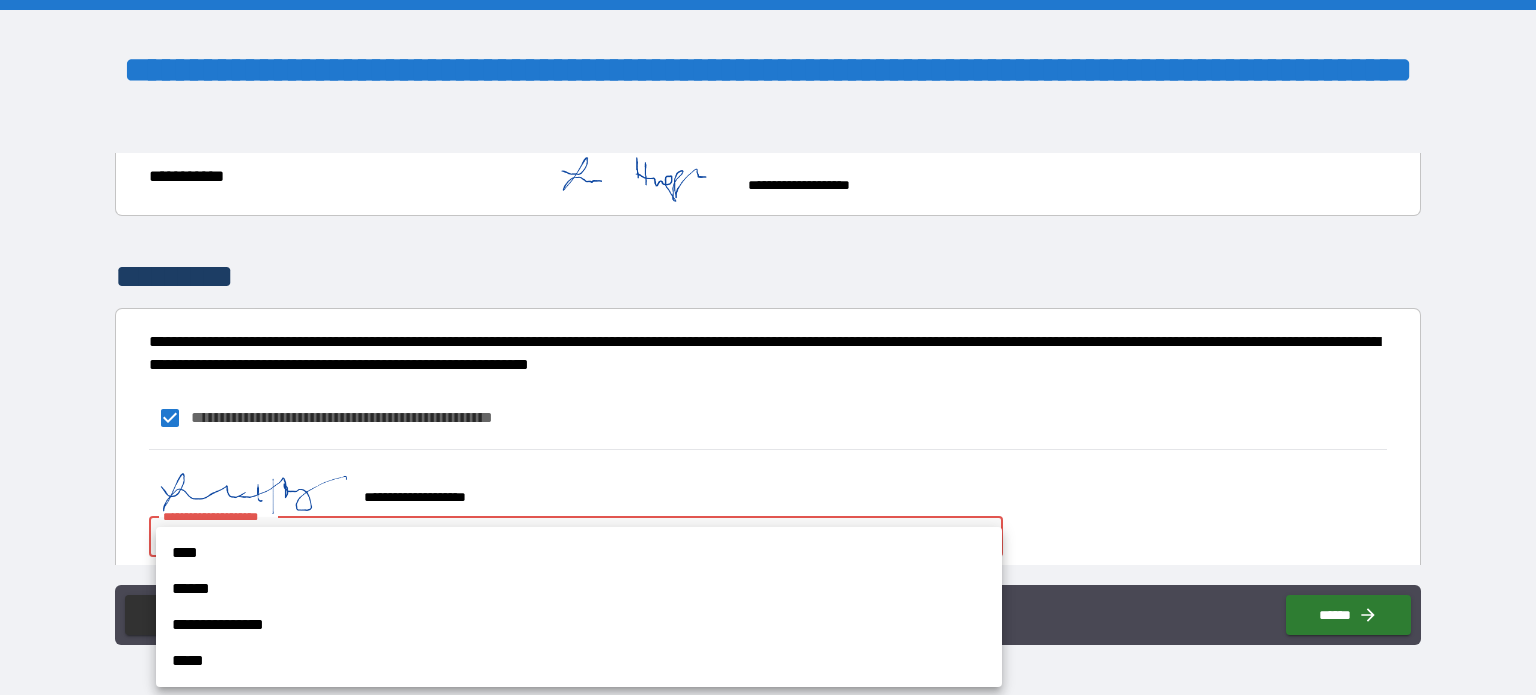 click on "**********" at bounding box center [579, 625] 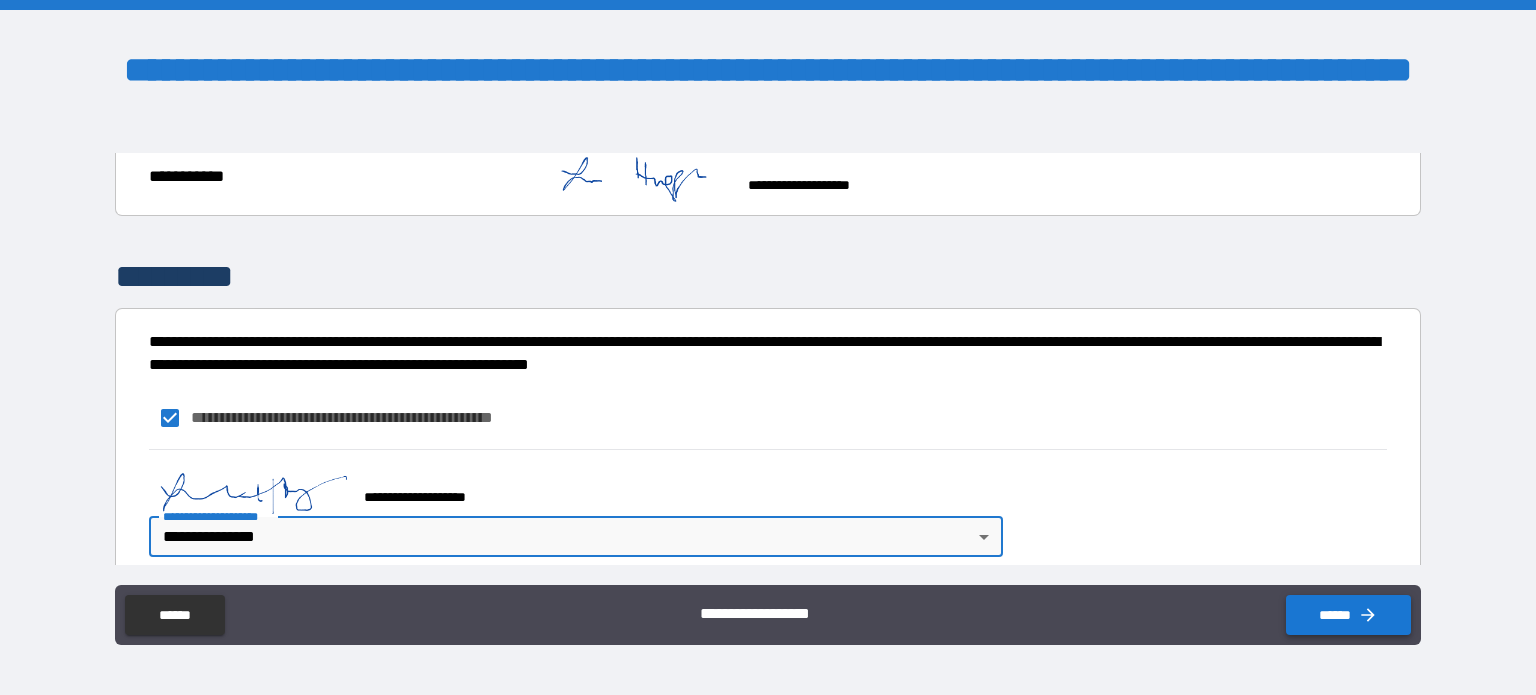 click on "******" at bounding box center (1348, 615) 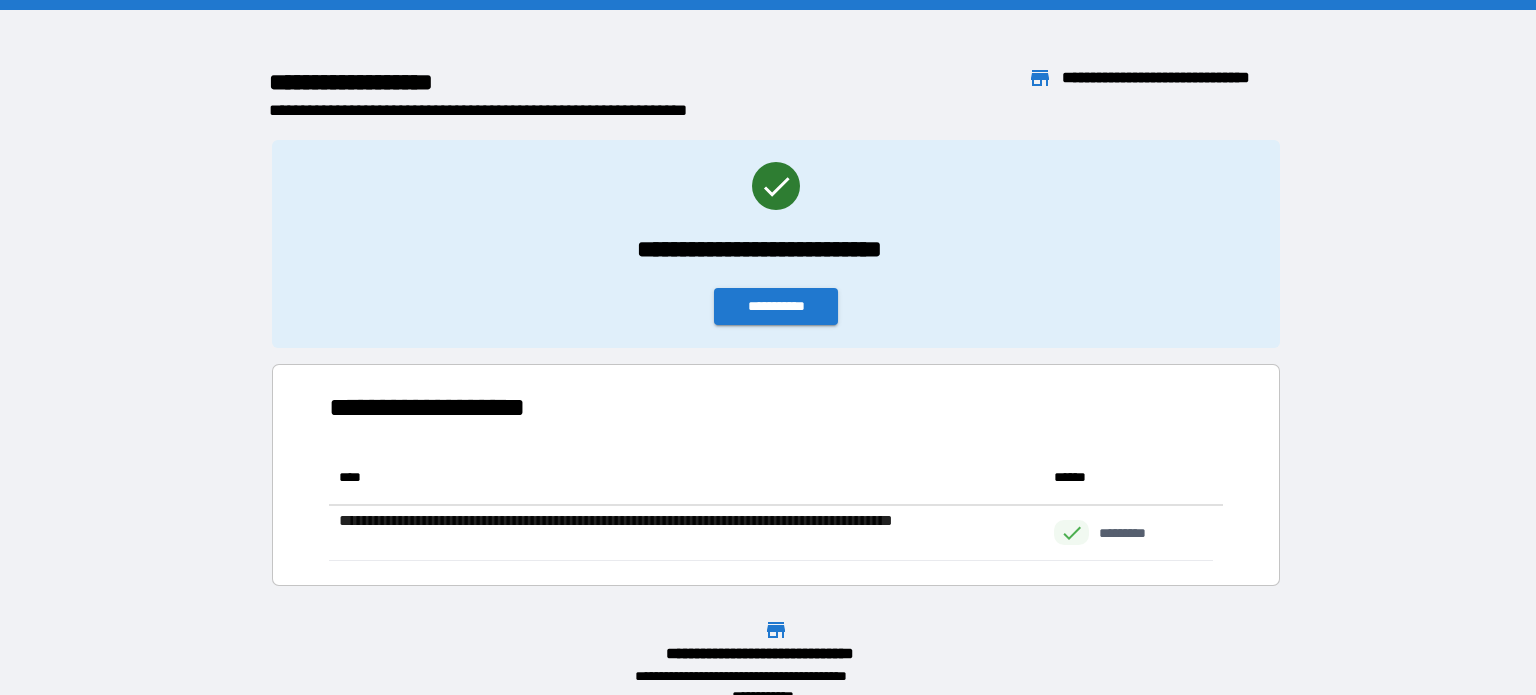 scroll, scrollTop: 16, scrollLeft: 16, axis: both 